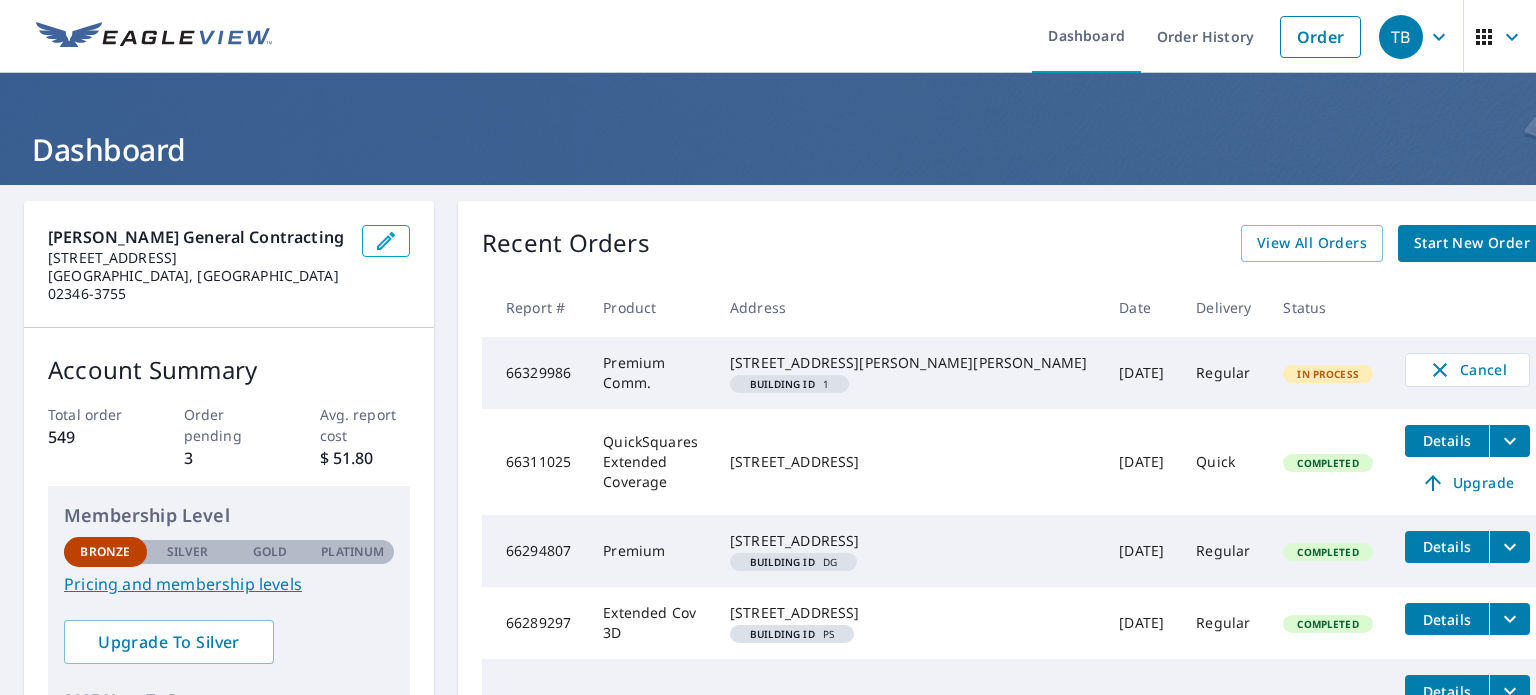 scroll, scrollTop: 0, scrollLeft: 0, axis: both 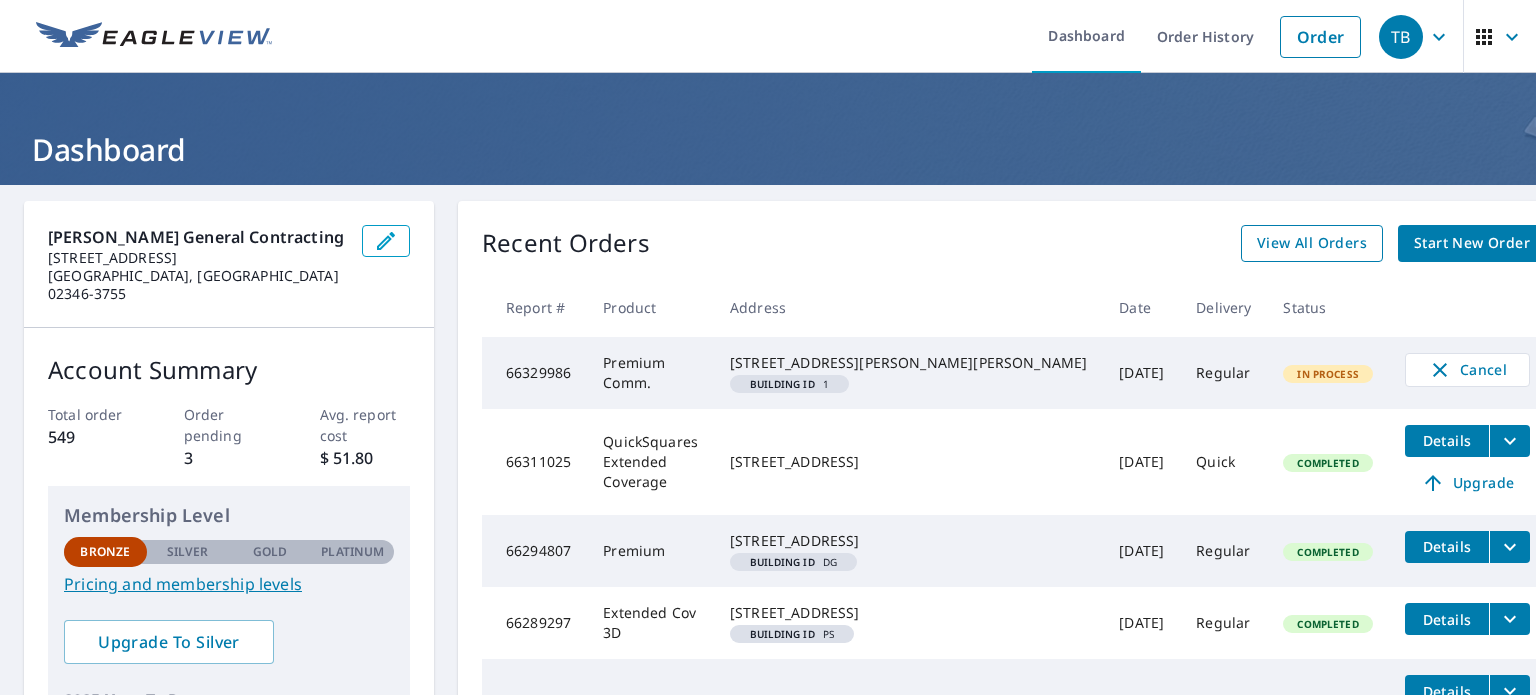 click on "View All Orders" at bounding box center [1312, 243] 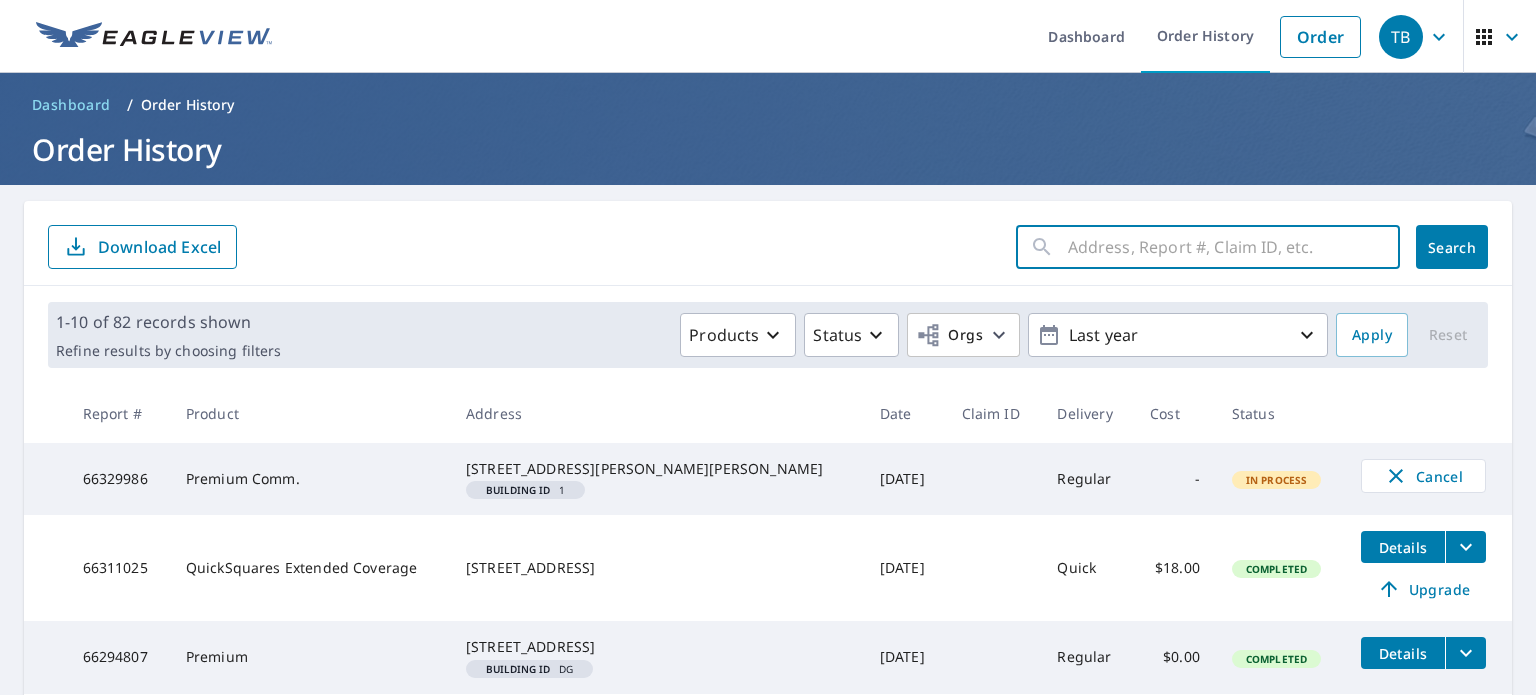 click at bounding box center [1234, 247] 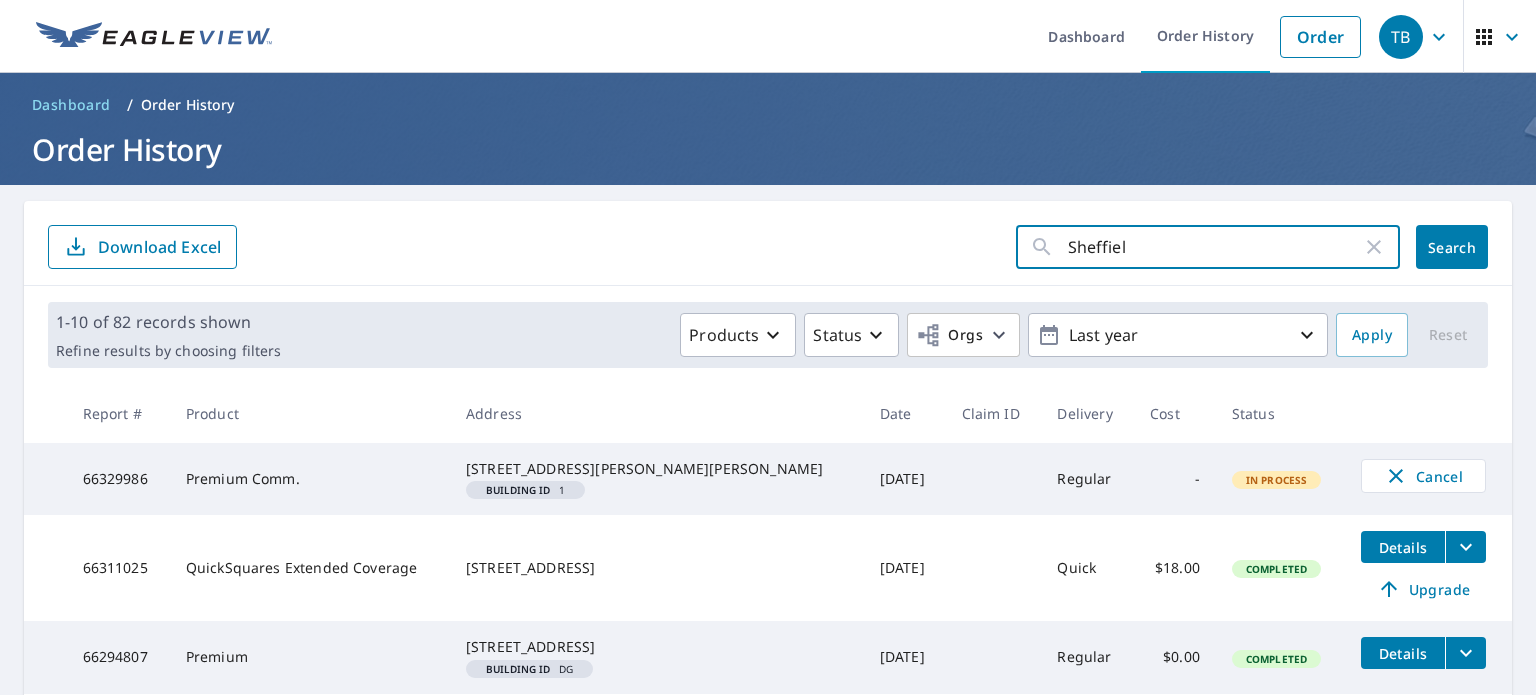 type on "[GEOGRAPHIC_DATA]" 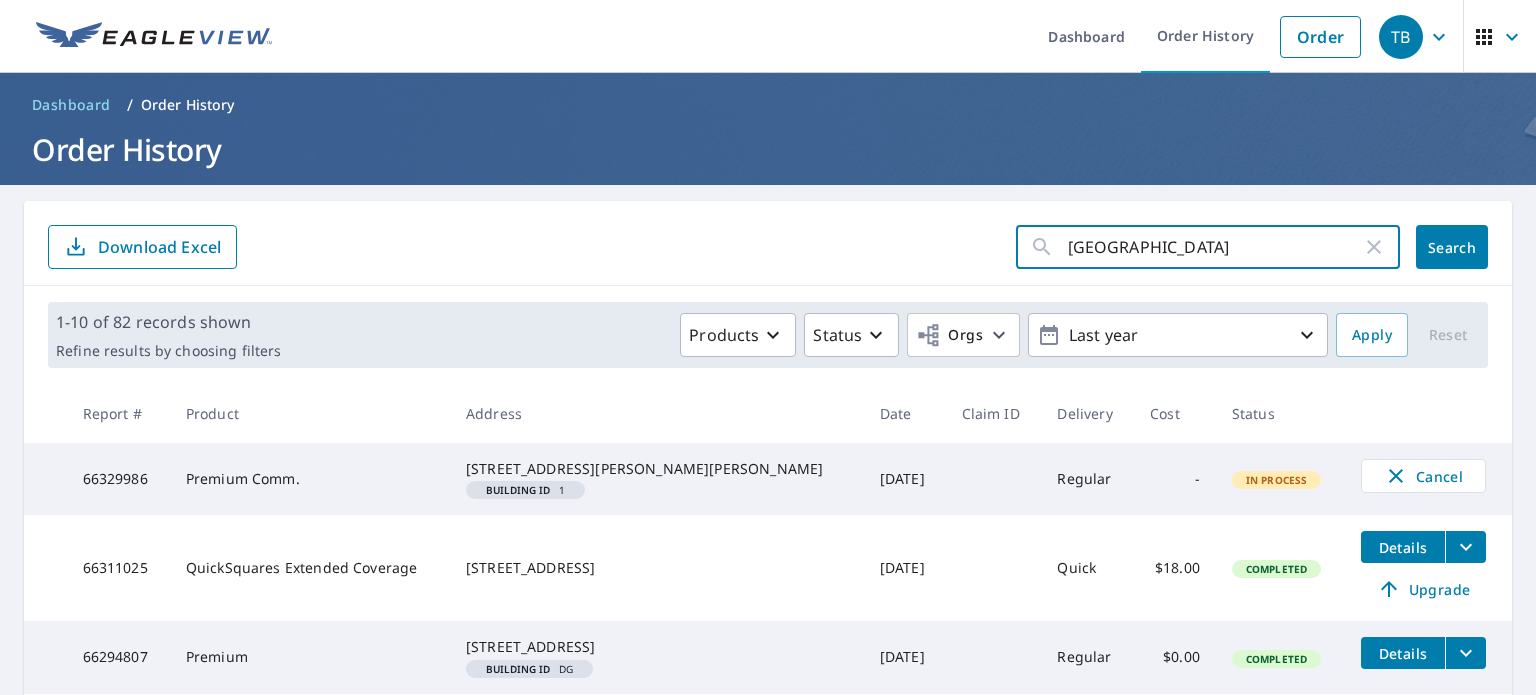 click on "Search" 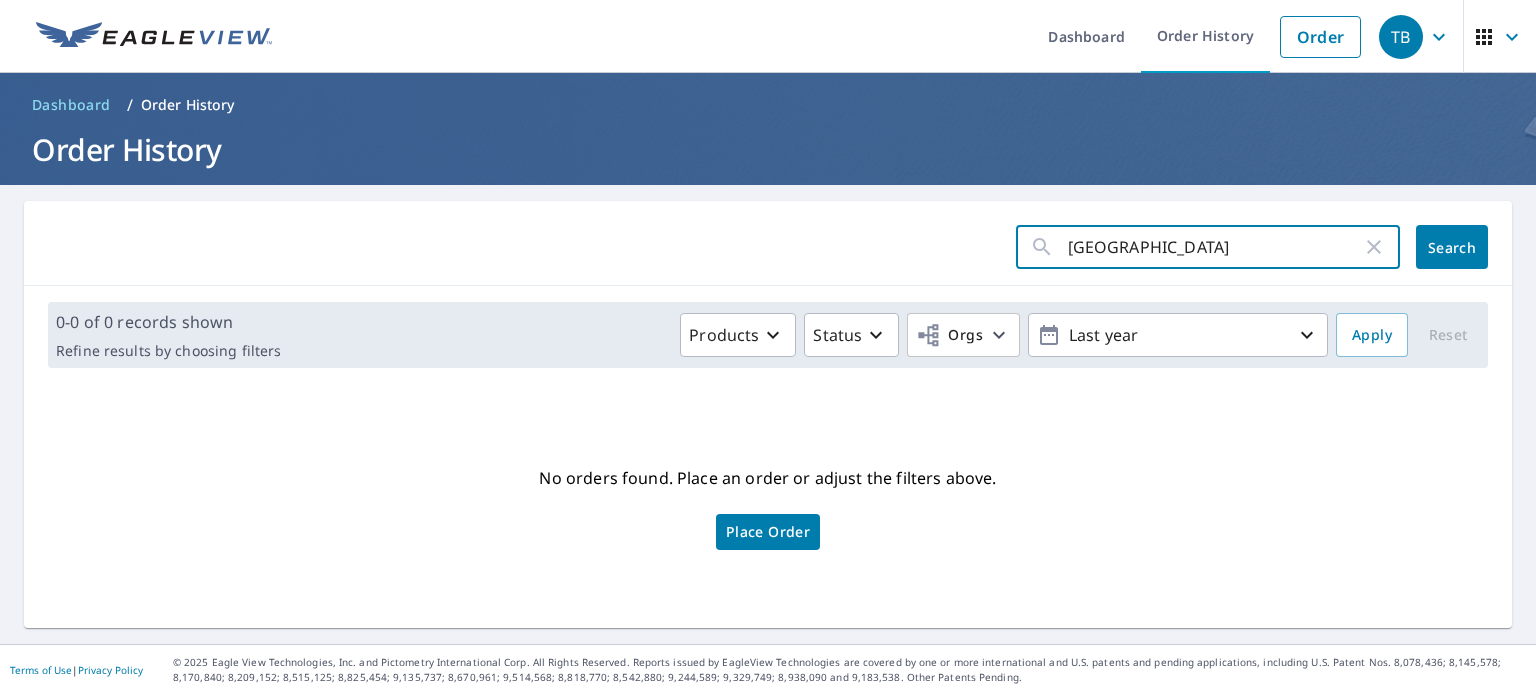 click on "[GEOGRAPHIC_DATA]" at bounding box center [1215, 247] 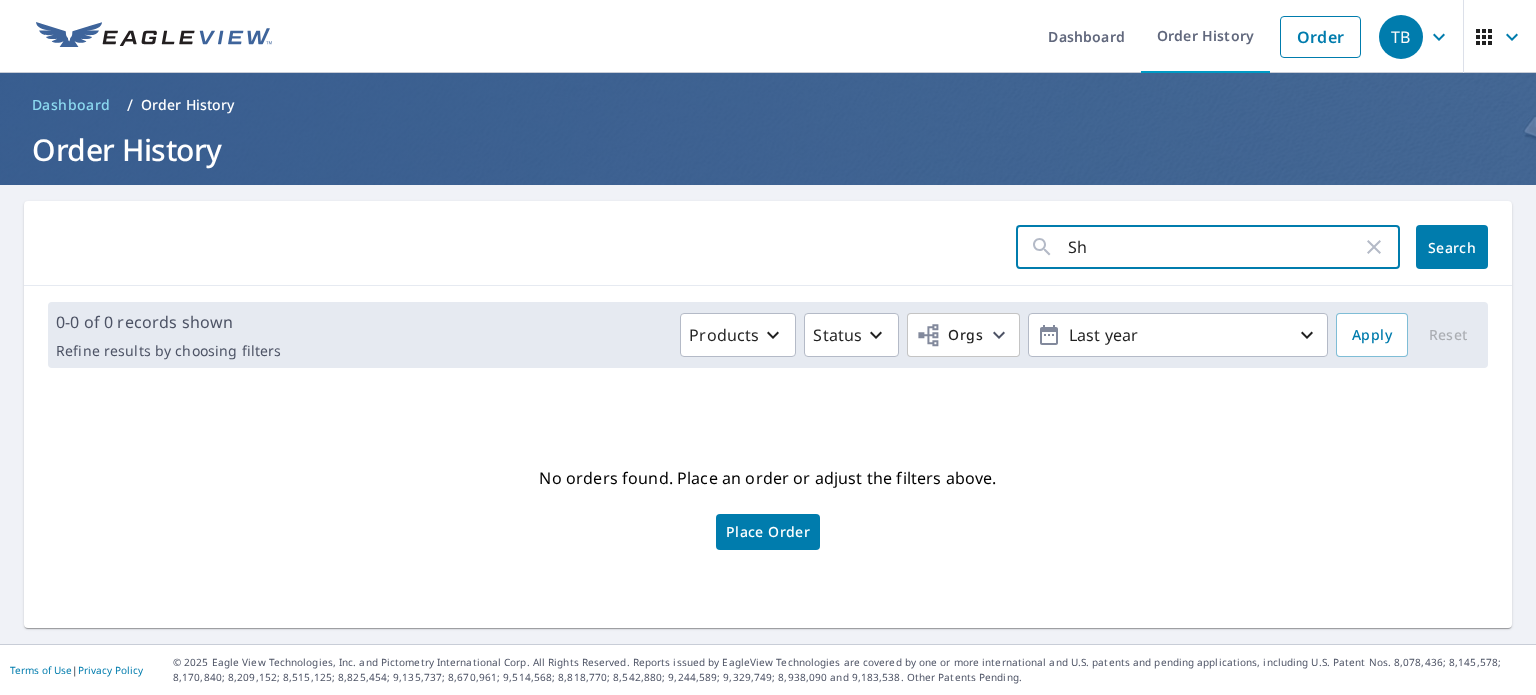 type on "S" 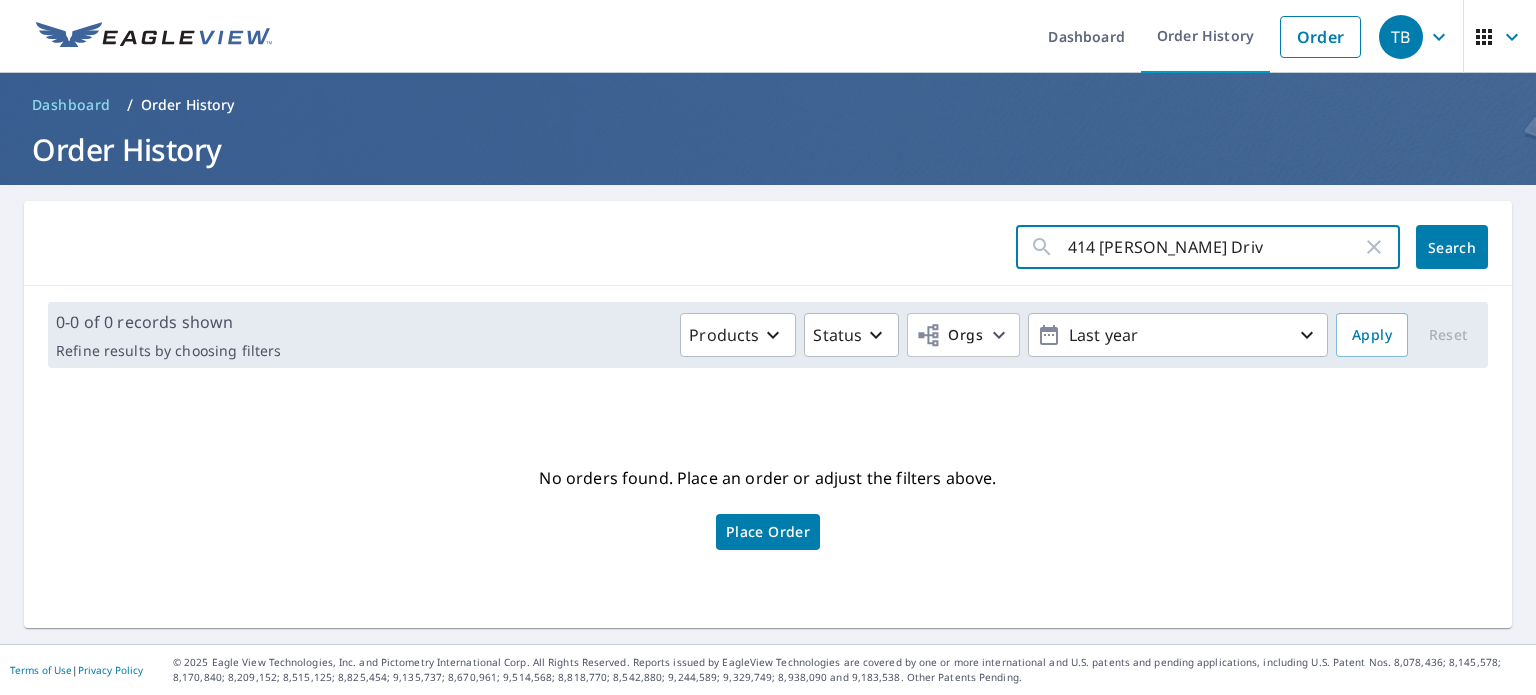 type on "[STREET_ADDRESS][PERSON_NAME]" 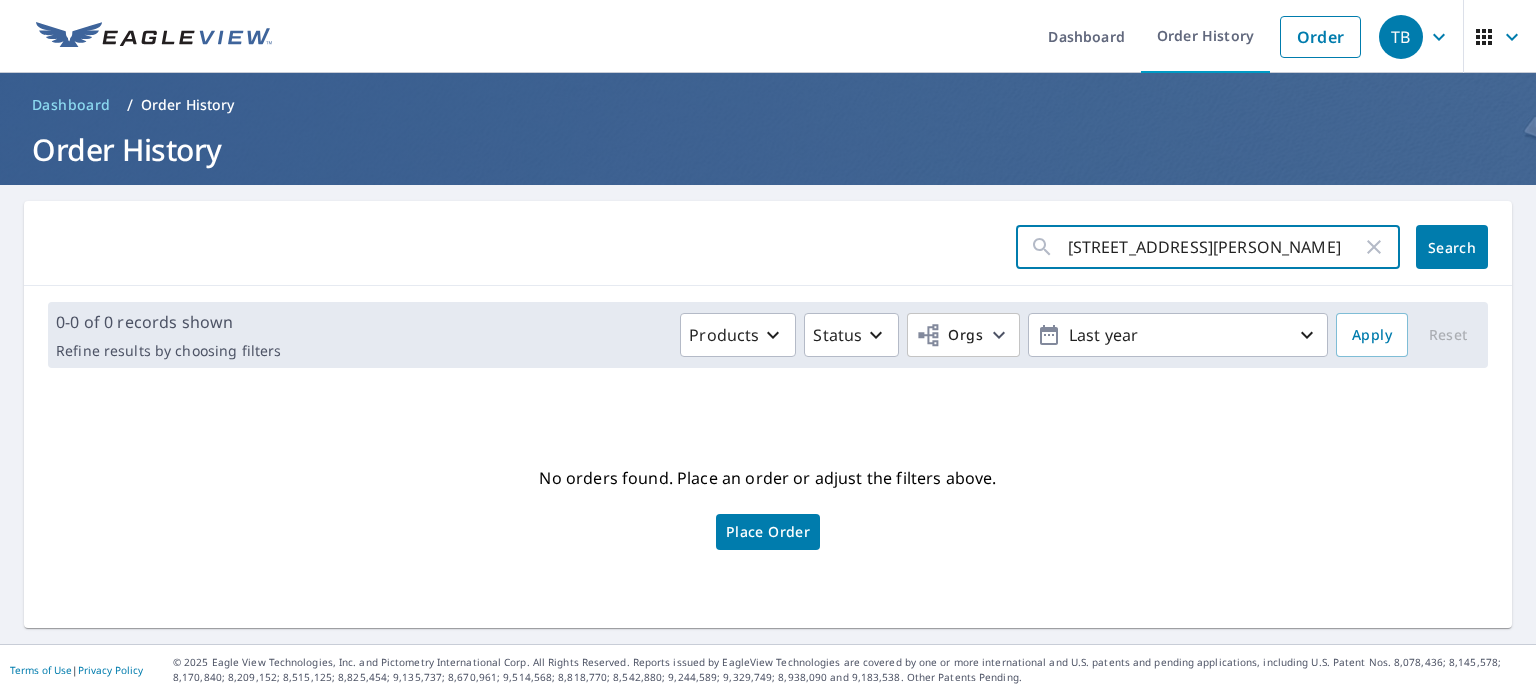 click on "Search" 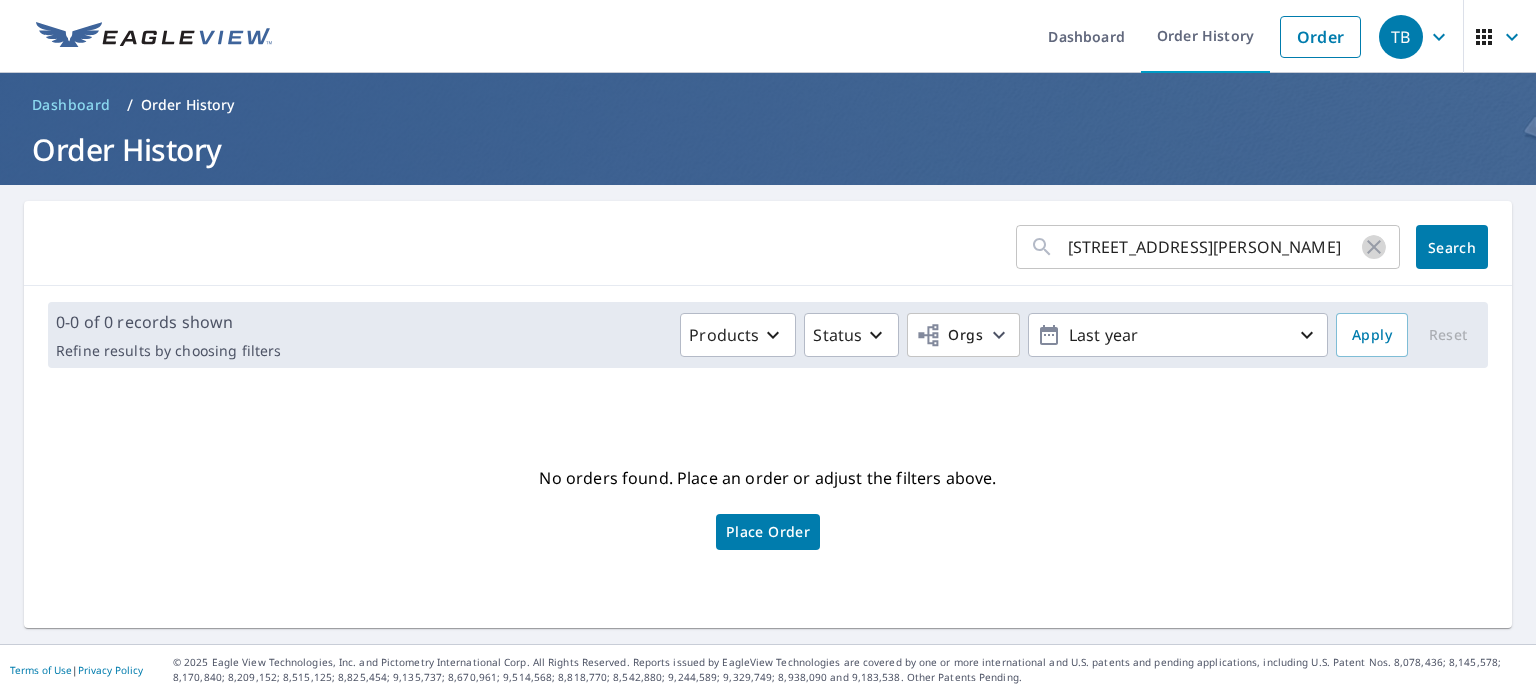 click 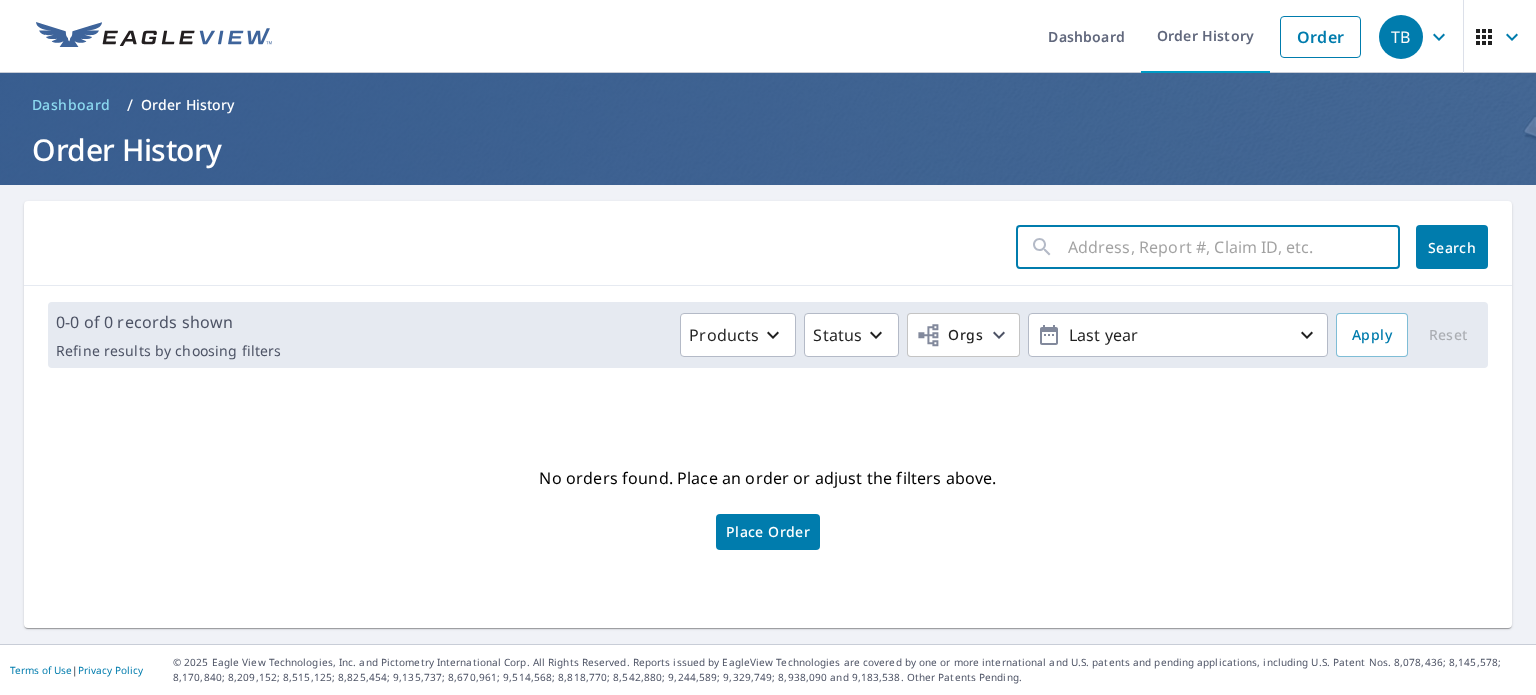 click at bounding box center [1234, 247] 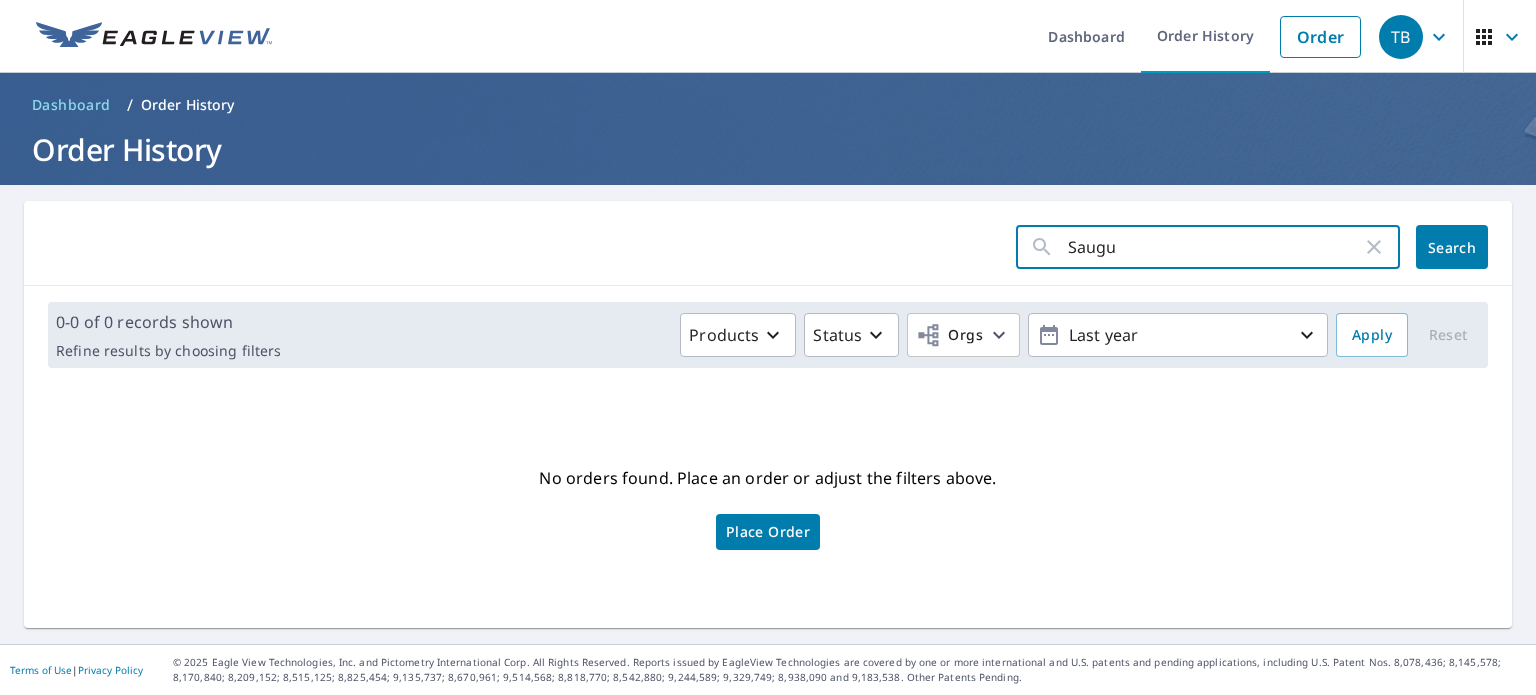 type on "Saugus" 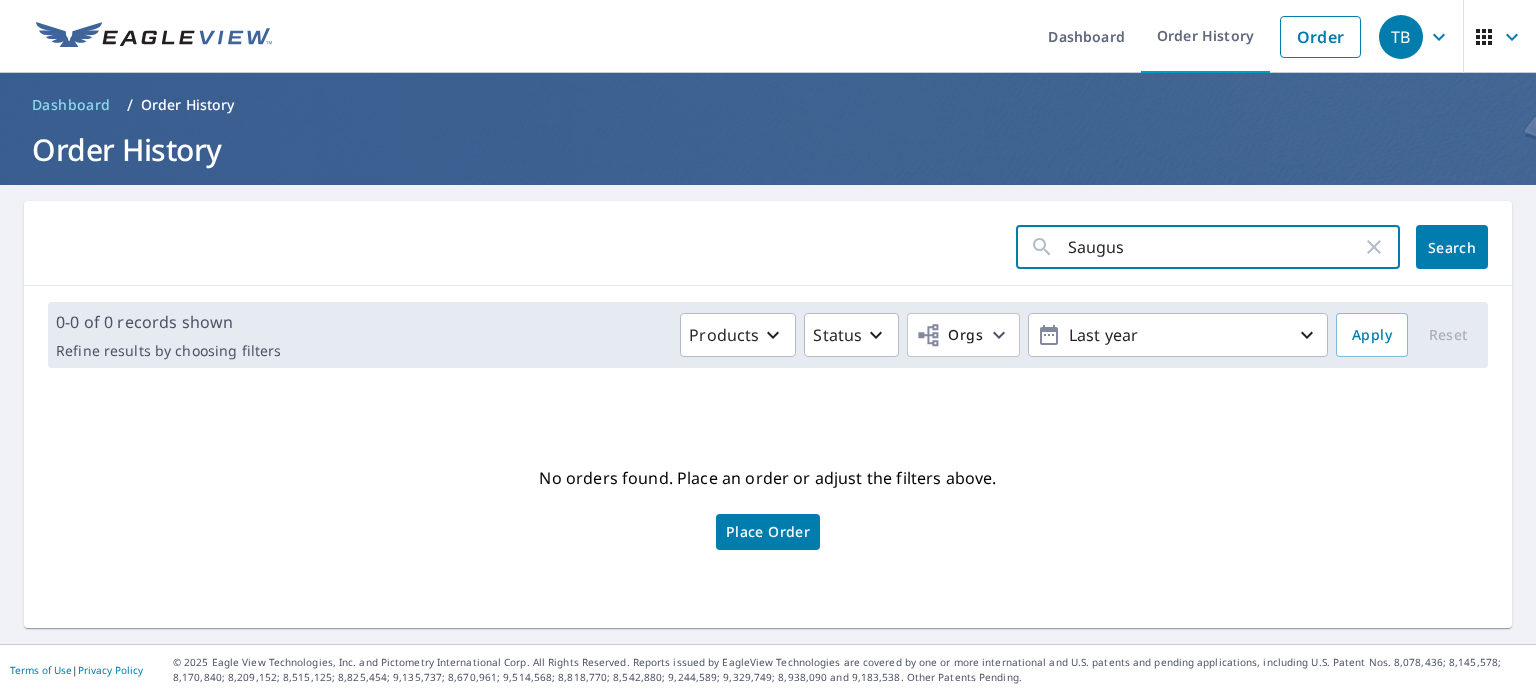 click on "Search" 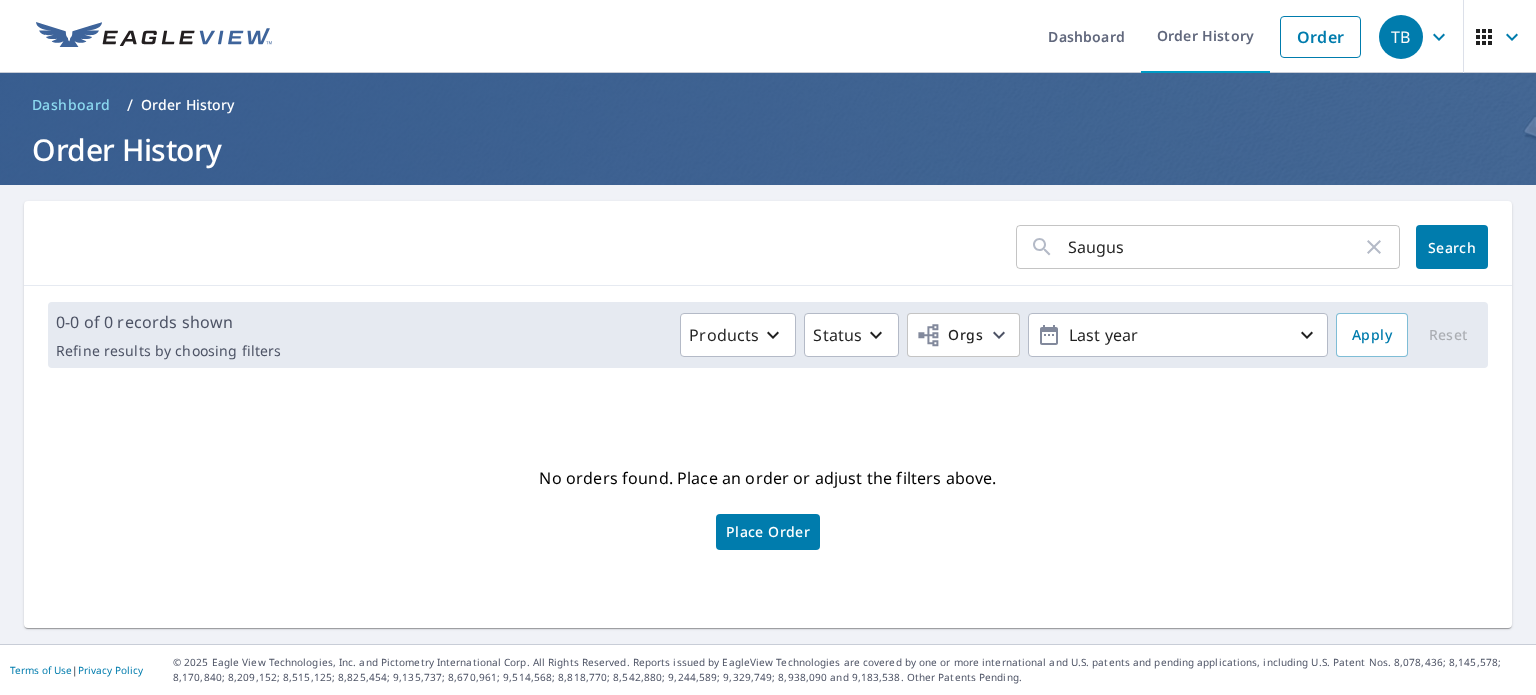 click on "Dashboard" at bounding box center [71, 105] 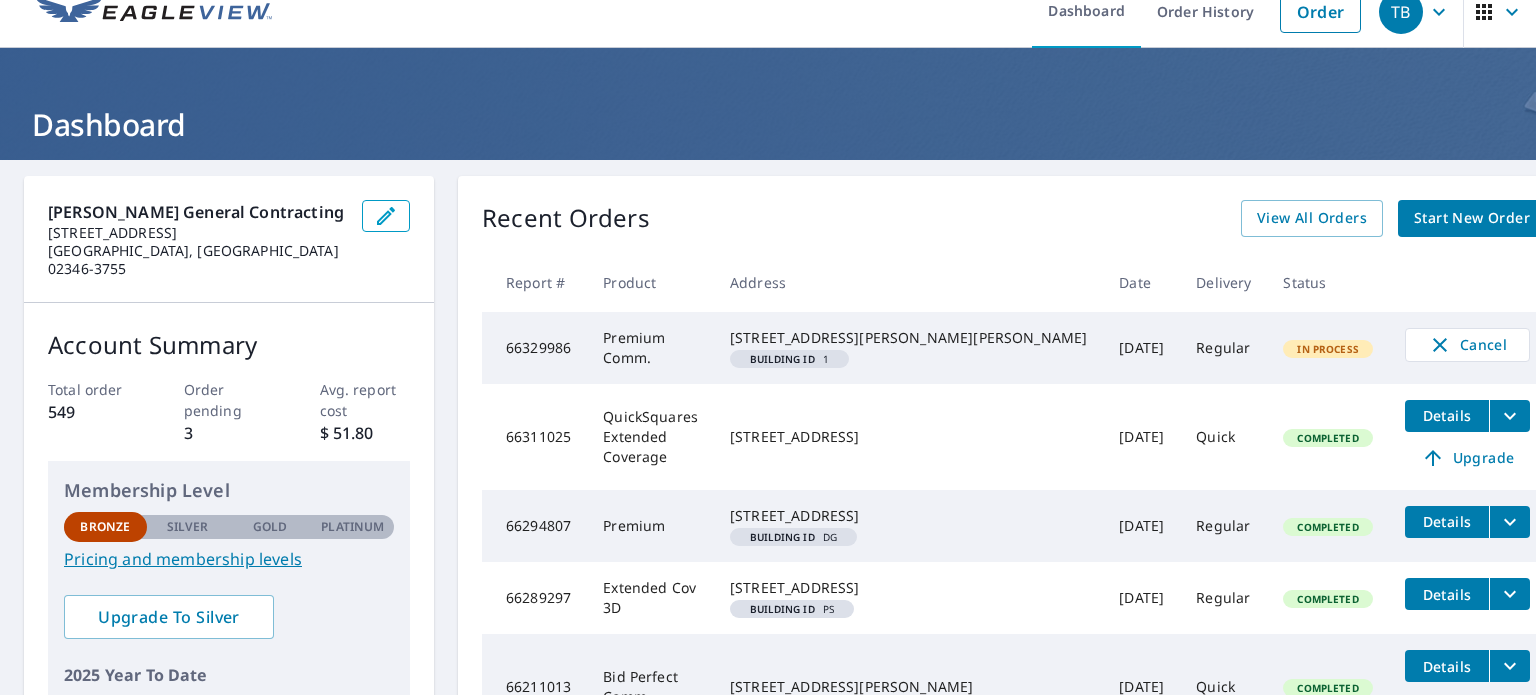 scroll, scrollTop: 0, scrollLeft: 0, axis: both 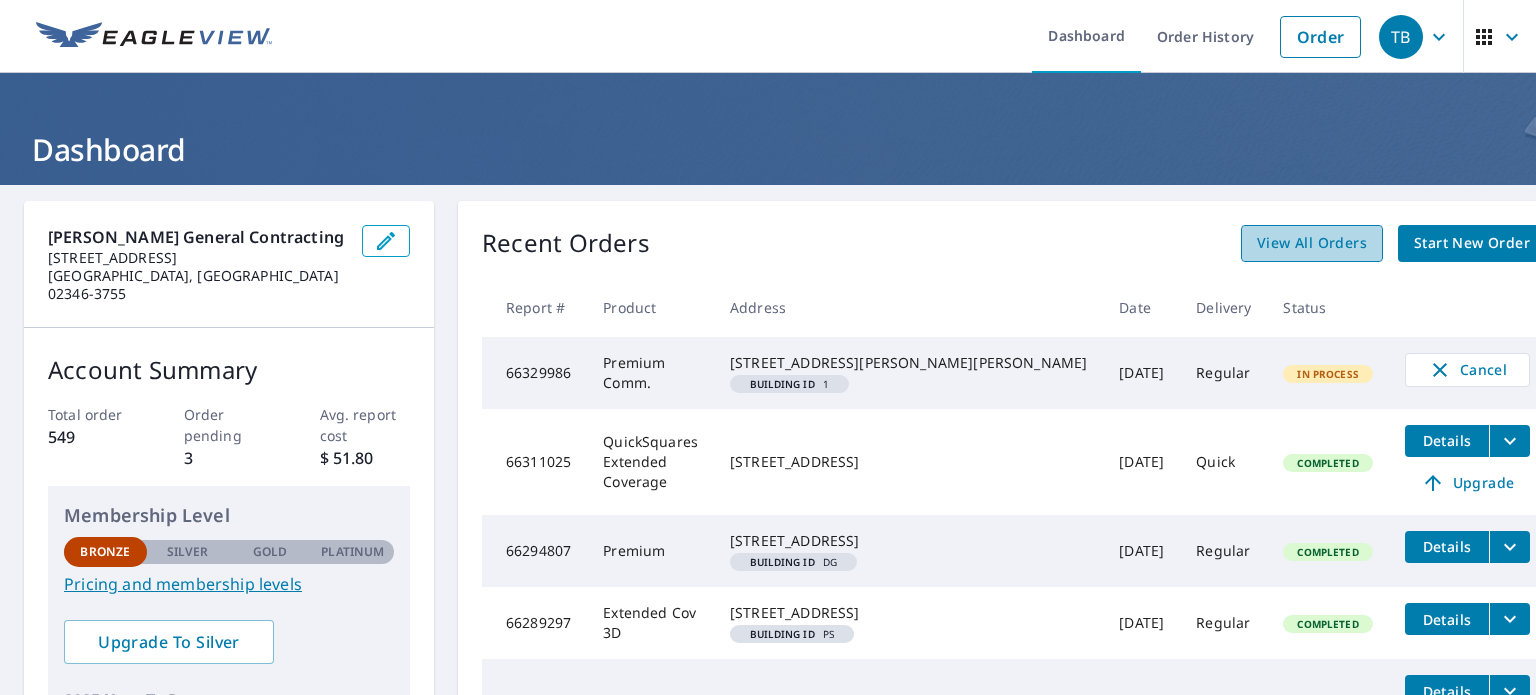 click on "View All Orders" at bounding box center (1312, 243) 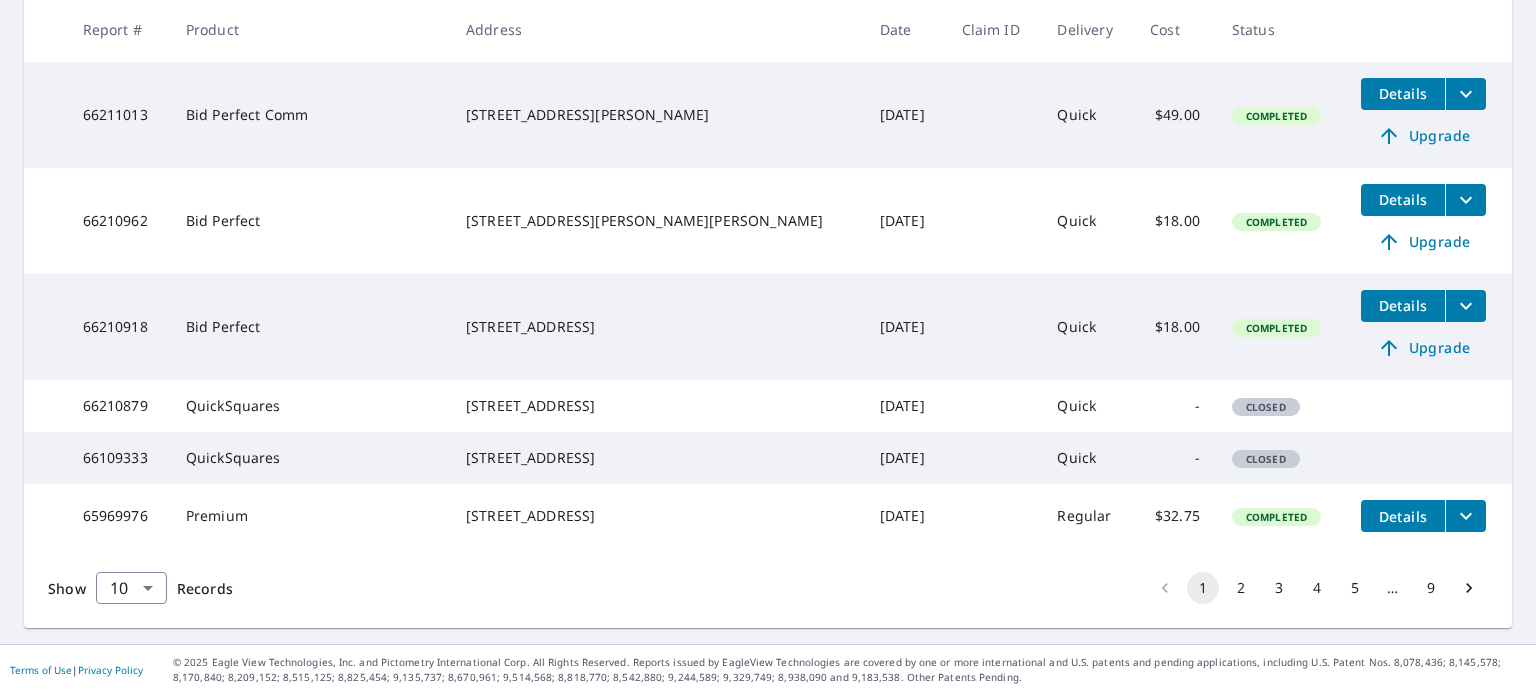 scroll, scrollTop: 812, scrollLeft: 0, axis: vertical 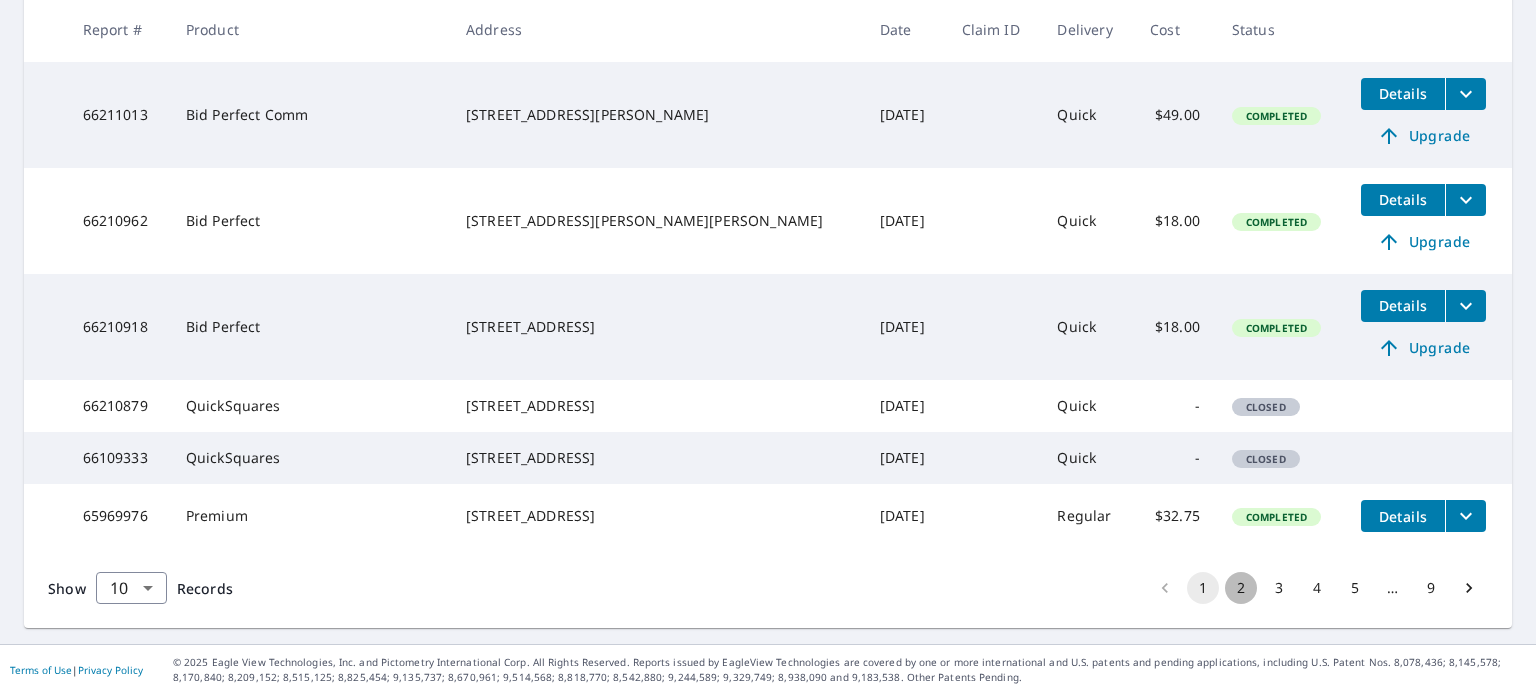 click on "2" at bounding box center [1241, 588] 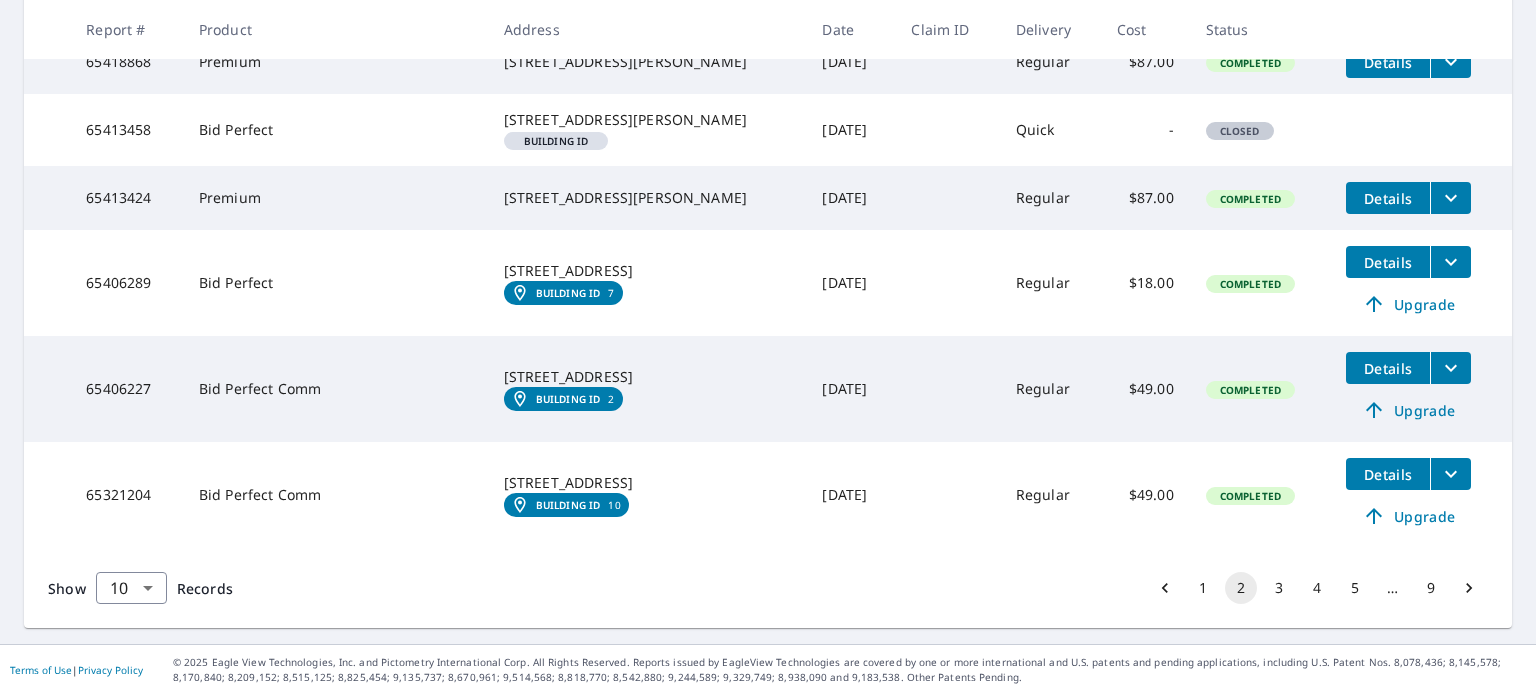scroll, scrollTop: 839, scrollLeft: 0, axis: vertical 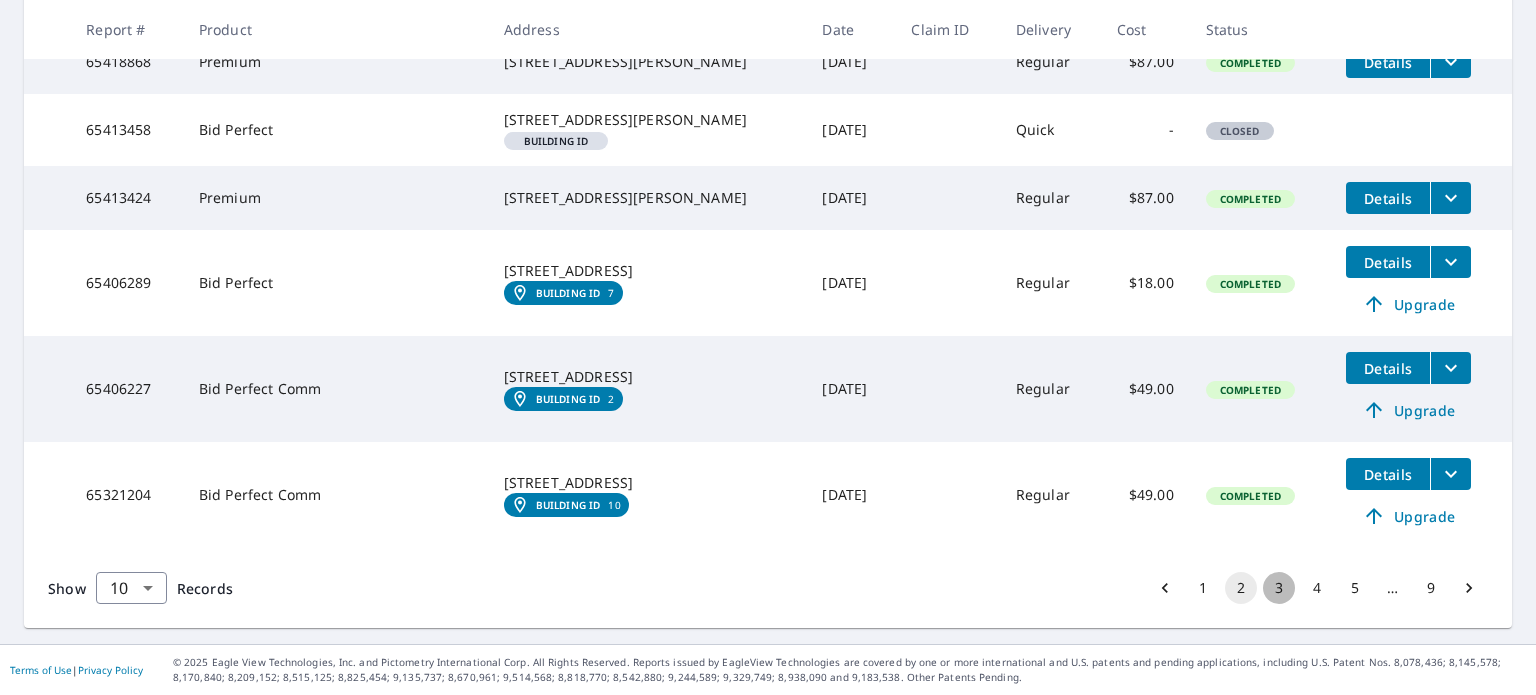 click on "3" at bounding box center [1279, 588] 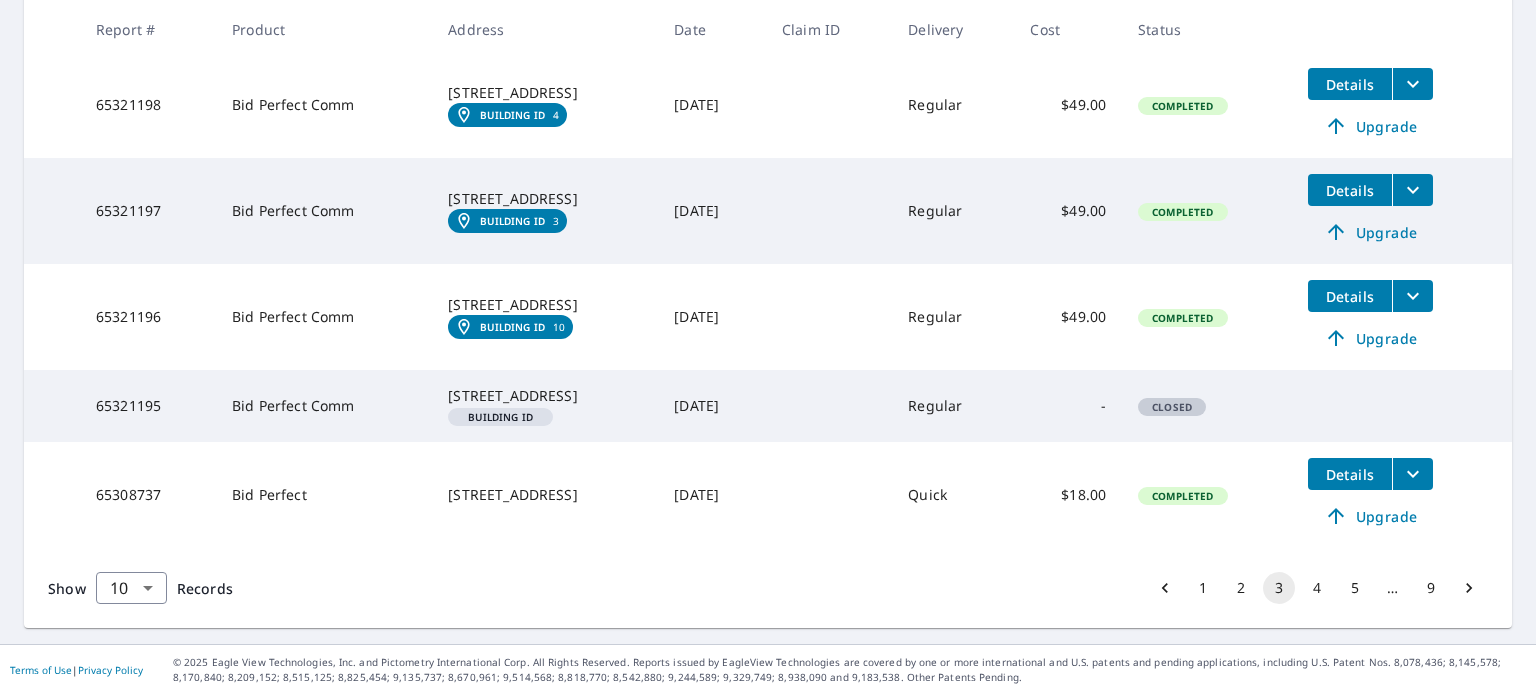 scroll, scrollTop: 940, scrollLeft: 0, axis: vertical 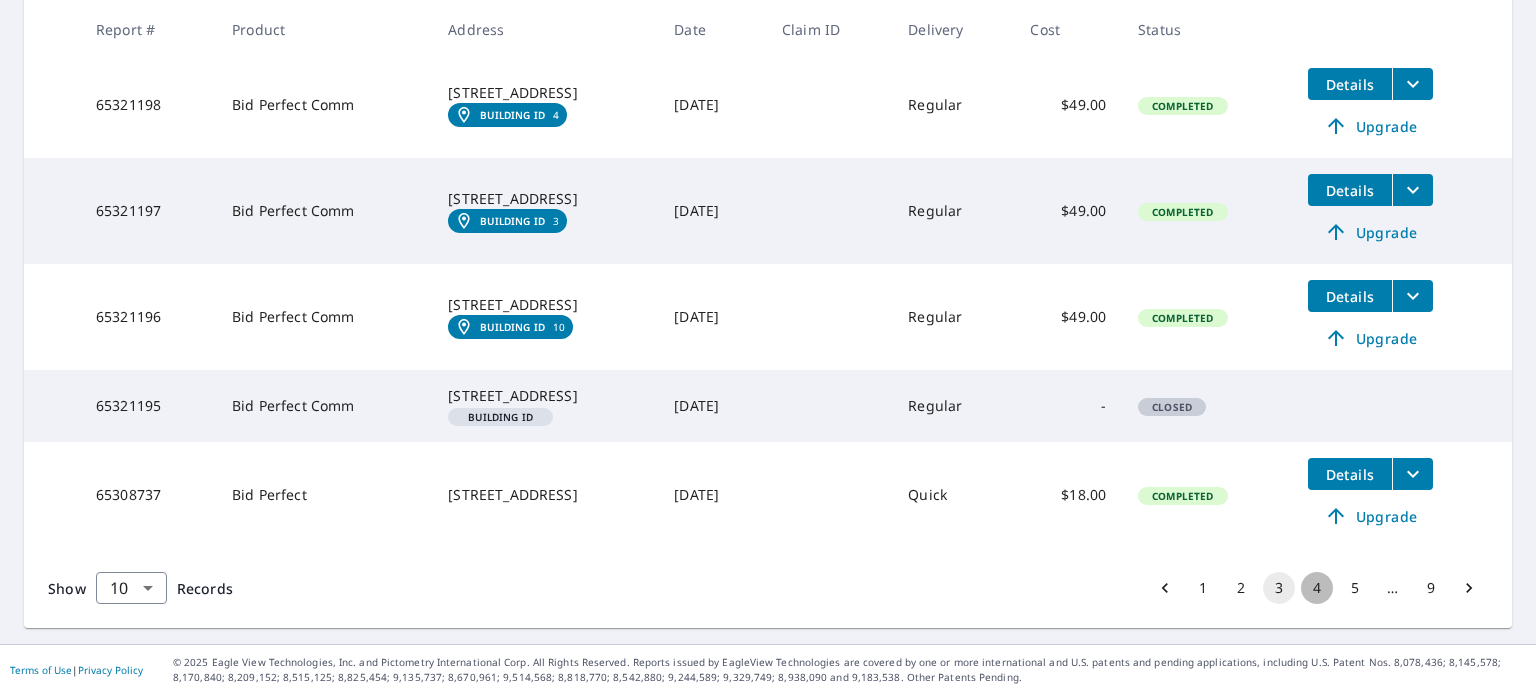click on "4" at bounding box center [1317, 588] 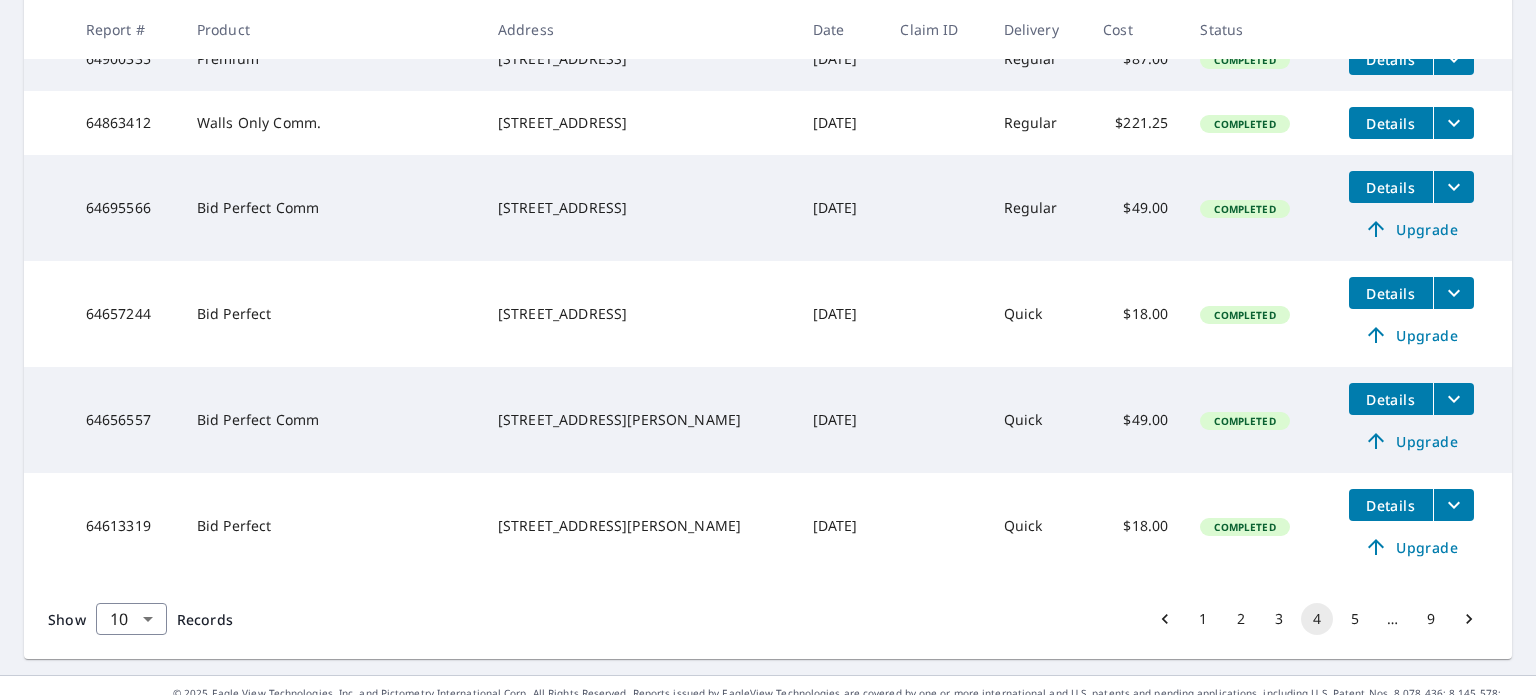scroll, scrollTop: 784, scrollLeft: 0, axis: vertical 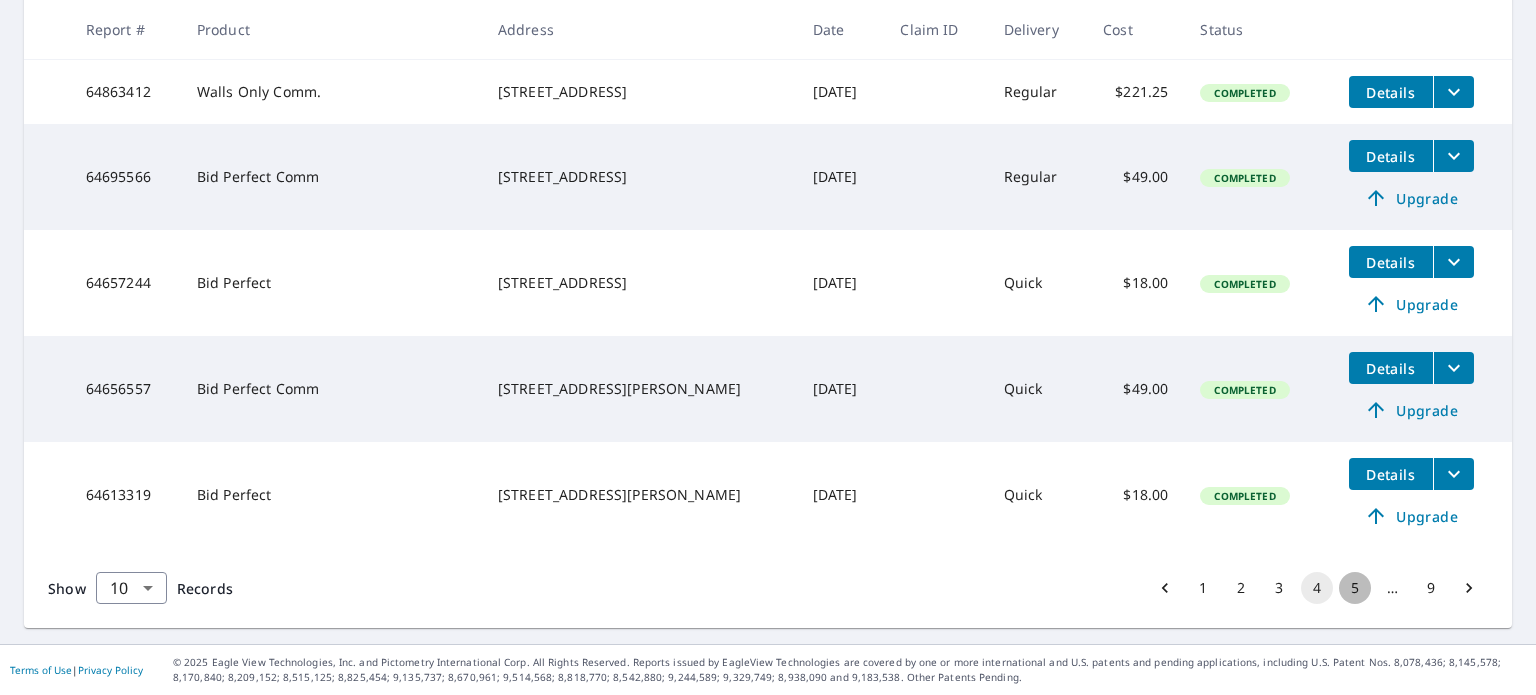click on "5" at bounding box center (1355, 588) 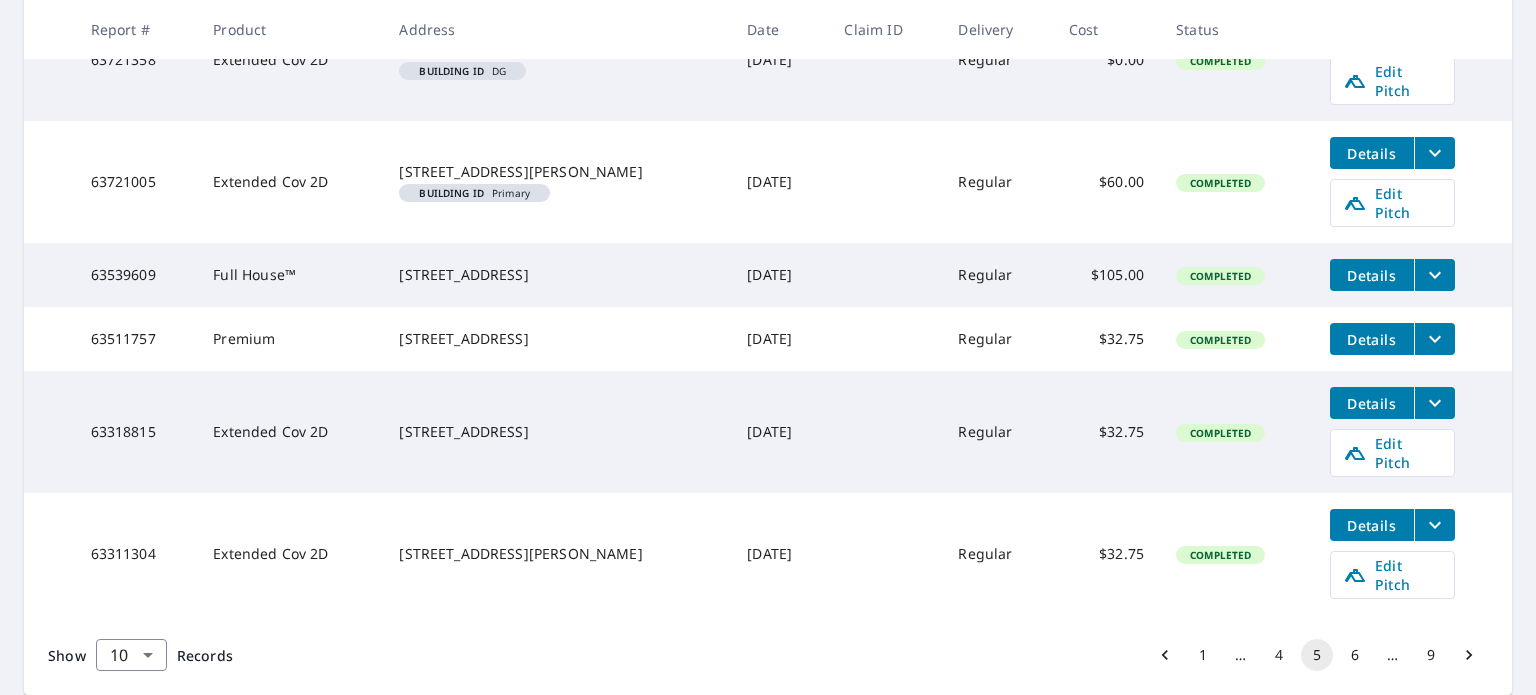 scroll, scrollTop: 756, scrollLeft: 0, axis: vertical 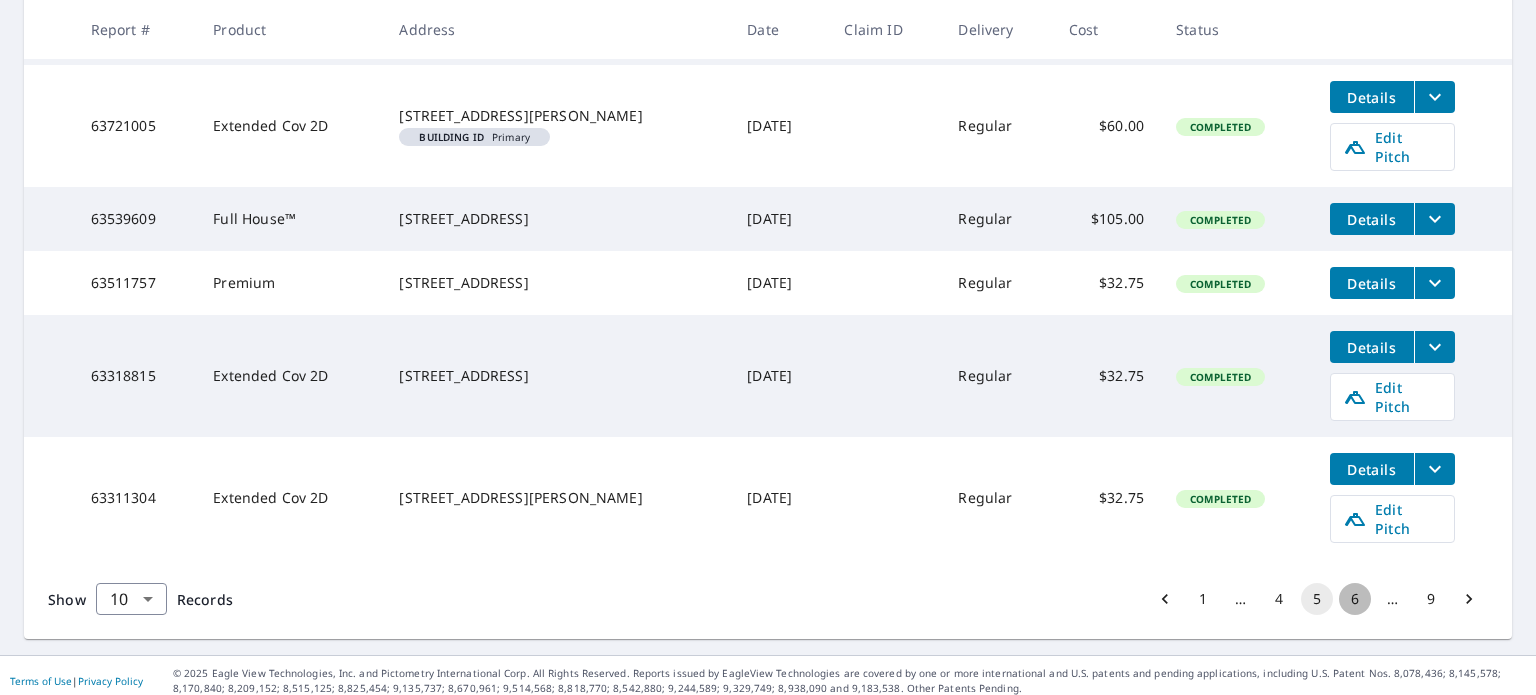 click on "6" at bounding box center (1355, 599) 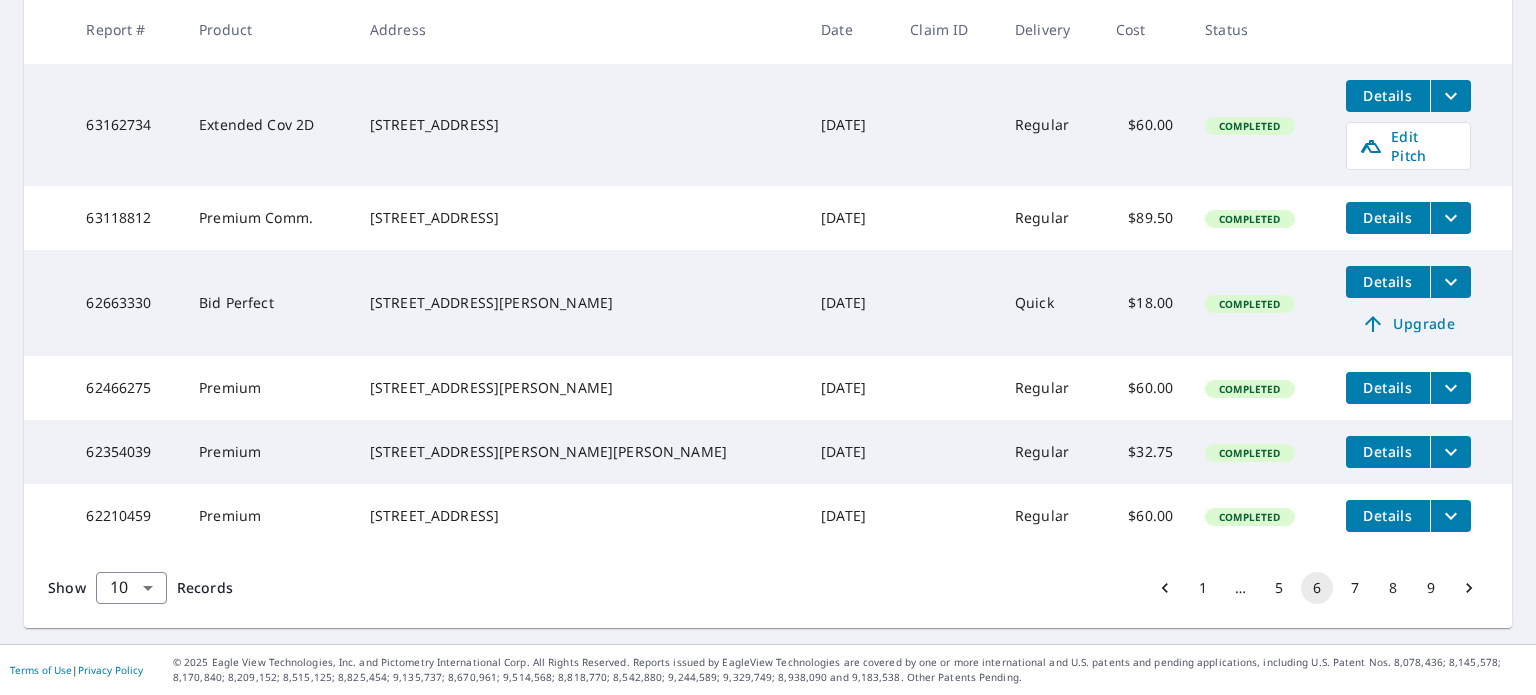 scroll, scrollTop: 700, scrollLeft: 0, axis: vertical 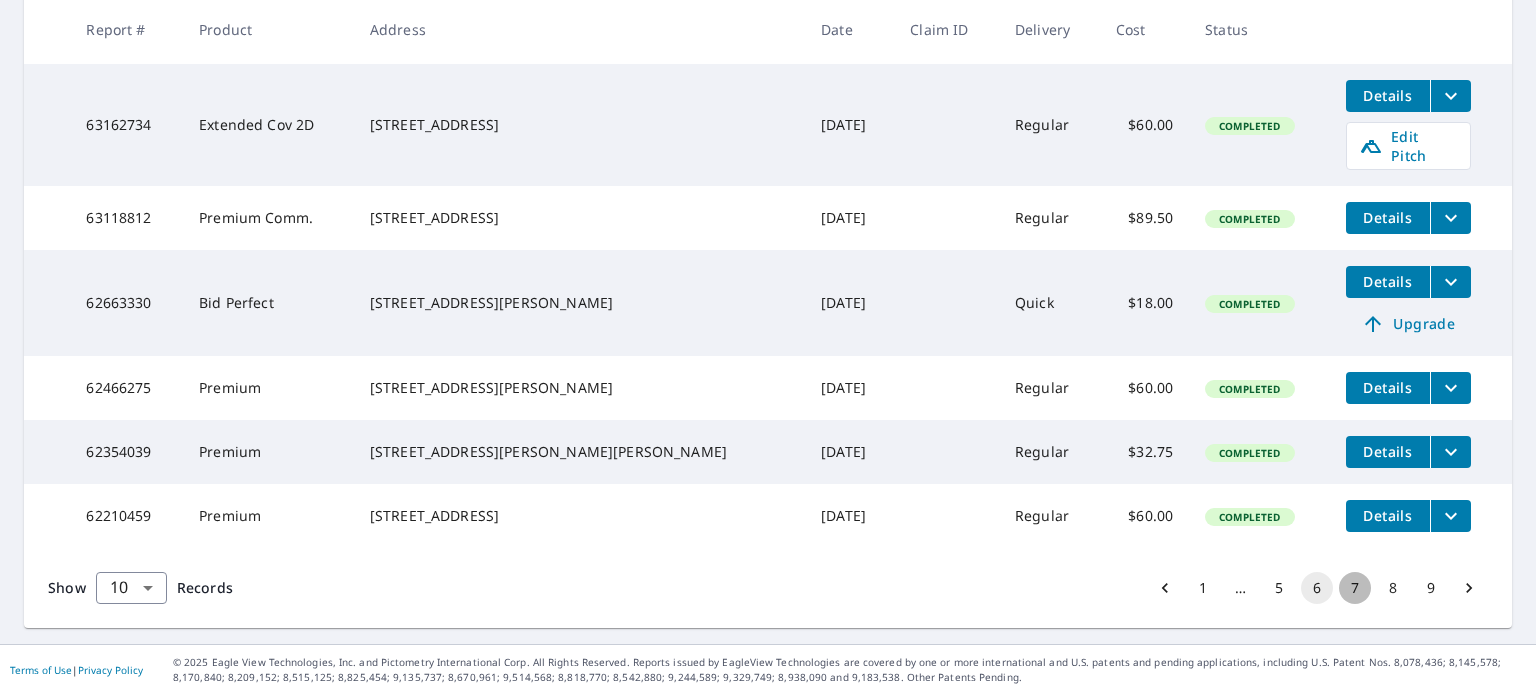 click on "7" at bounding box center [1355, 588] 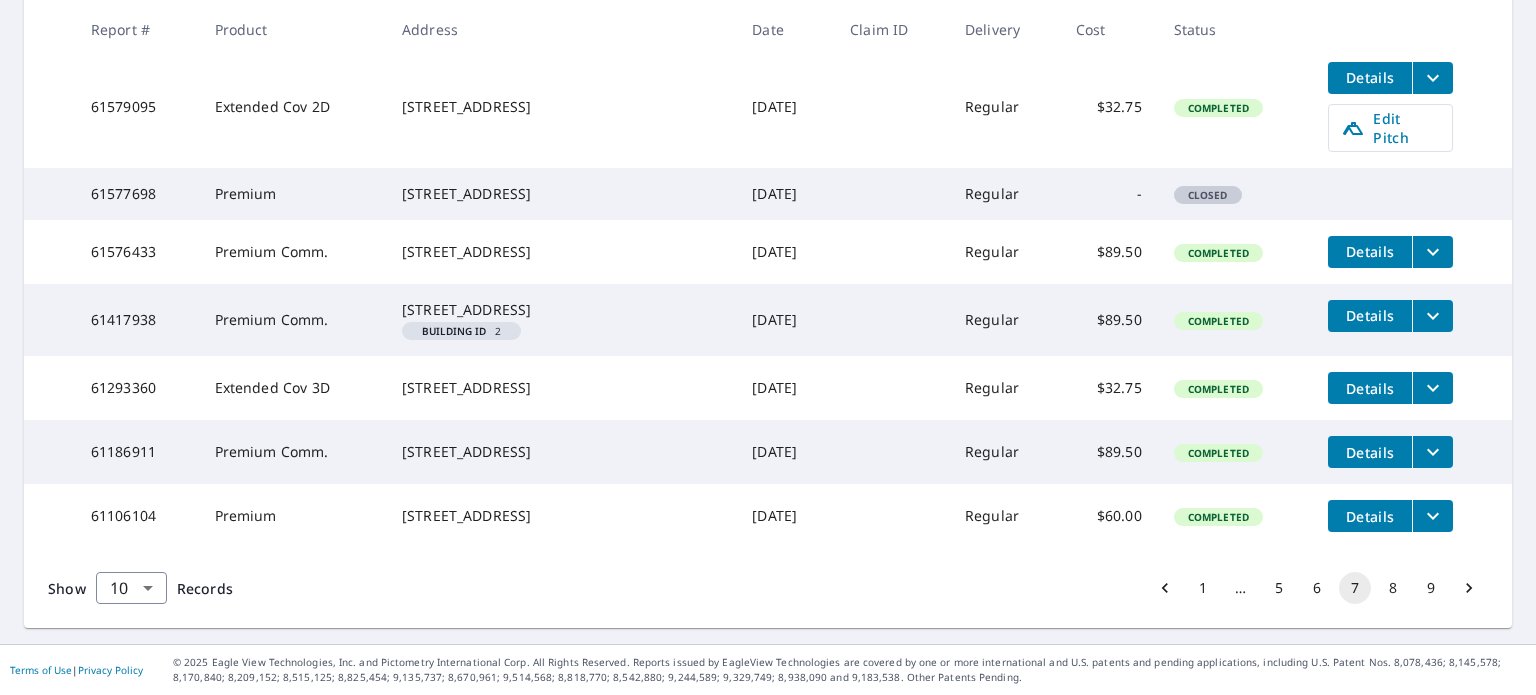 scroll, scrollTop: 700, scrollLeft: 0, axis: vertical 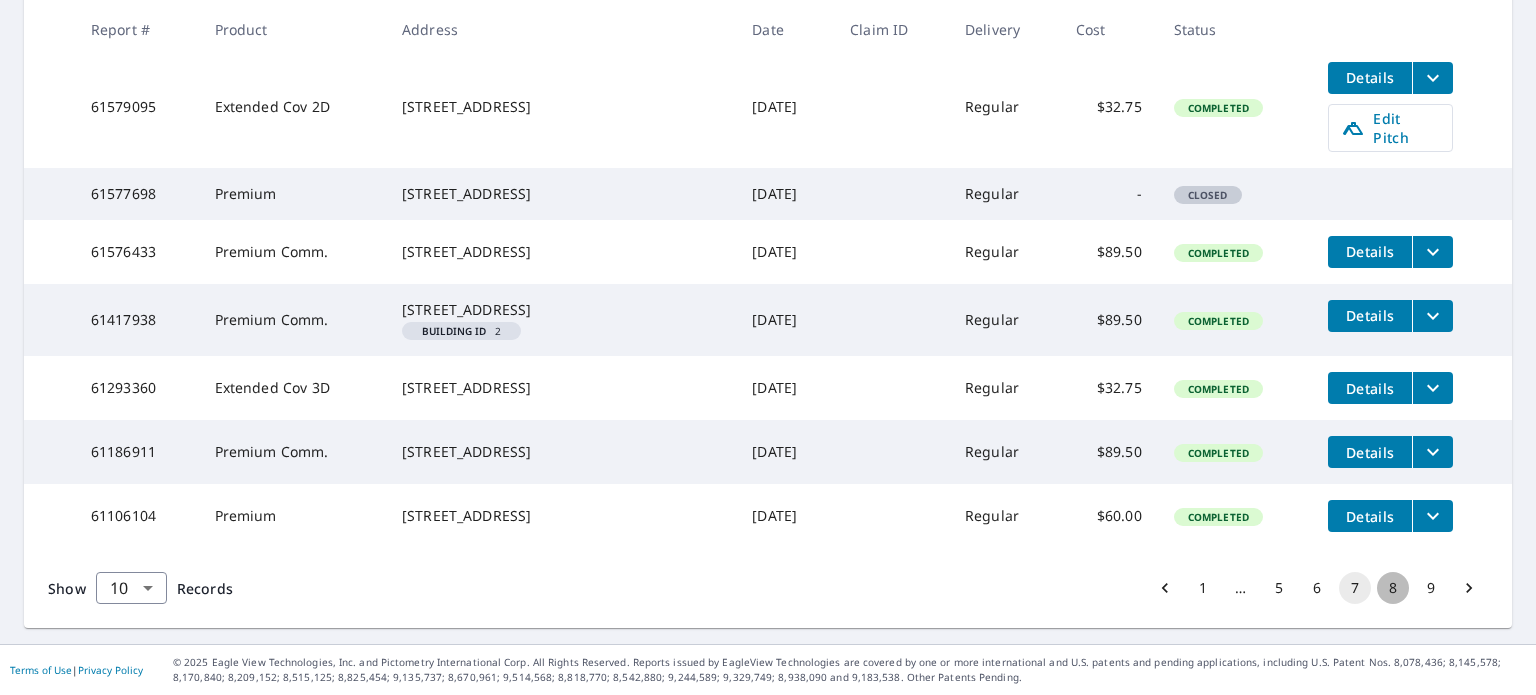 click on "8" at bounding box center (1393, 588) 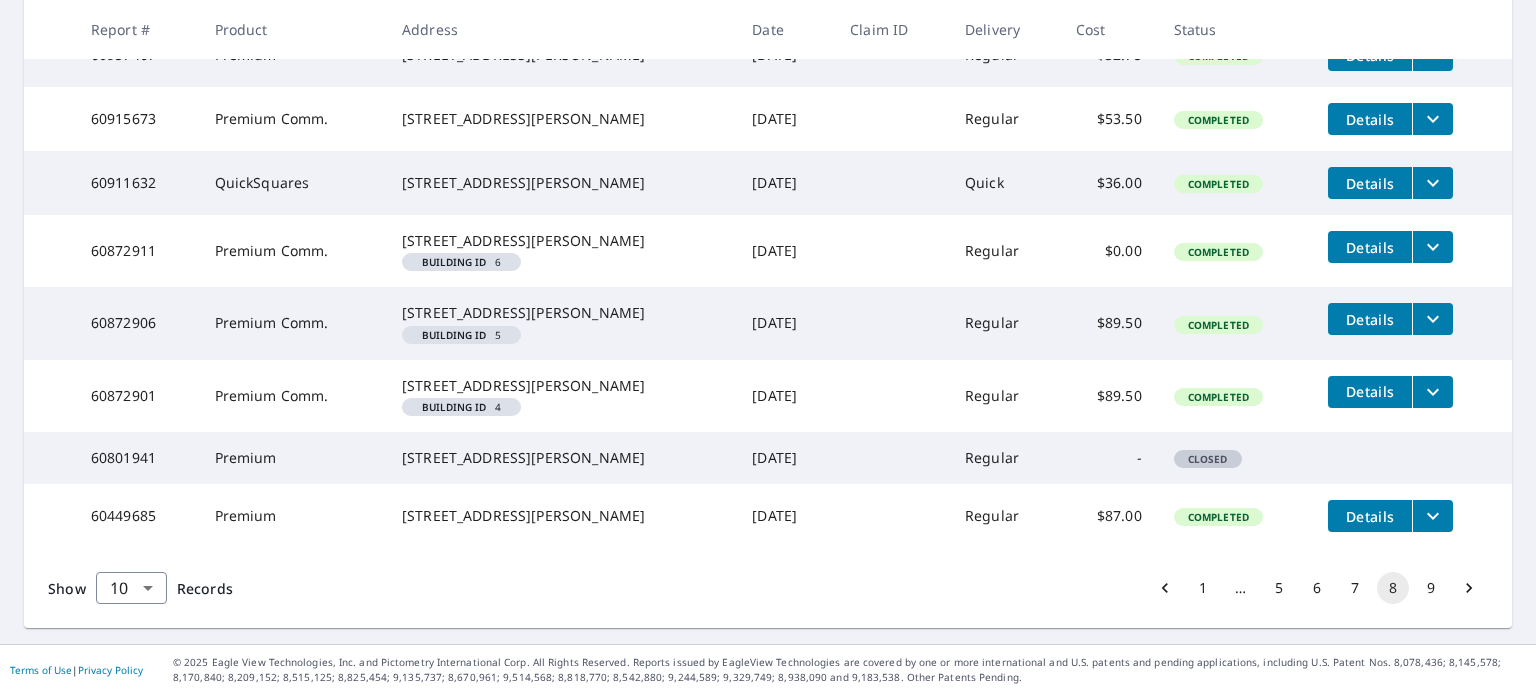 scroll, scrollTop: 711, scrollLeft: 0, axis: vertical 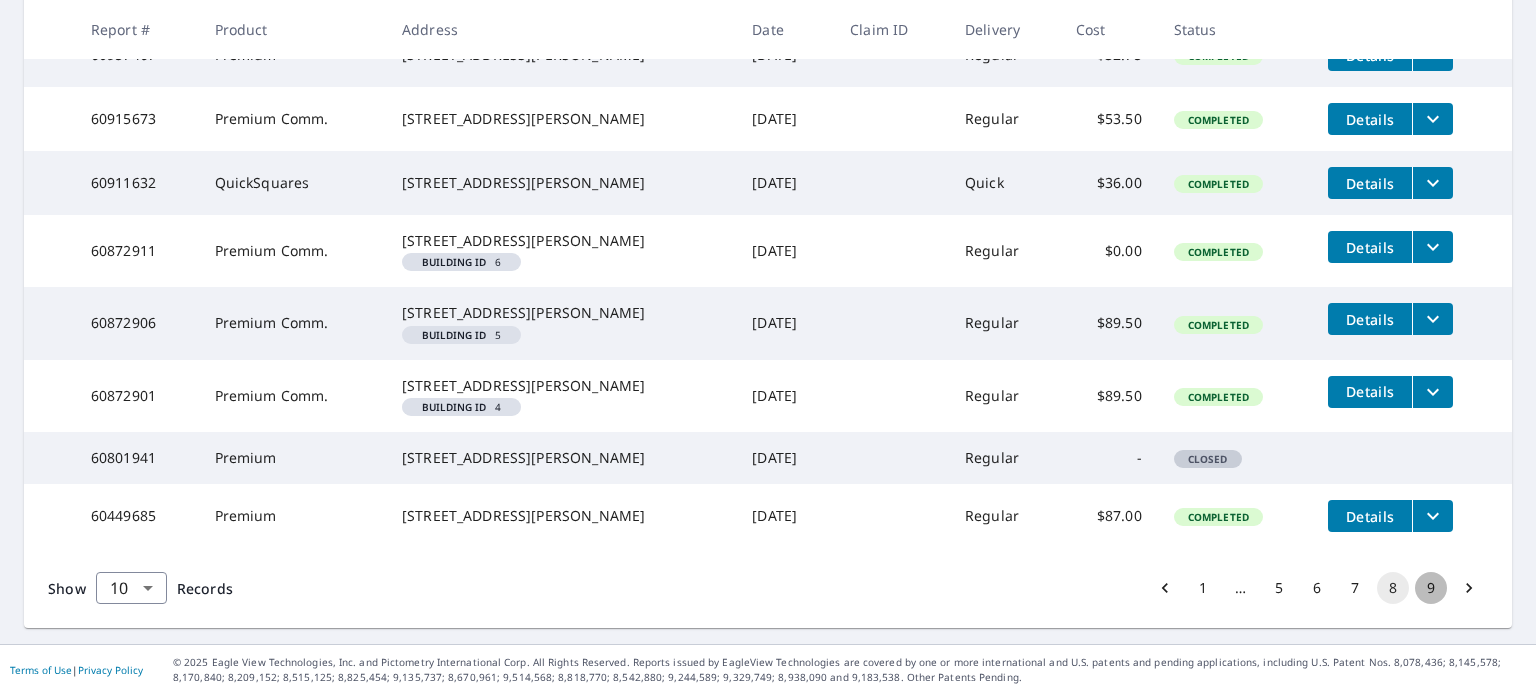 click on "9" at bounding box center (1431, 588) 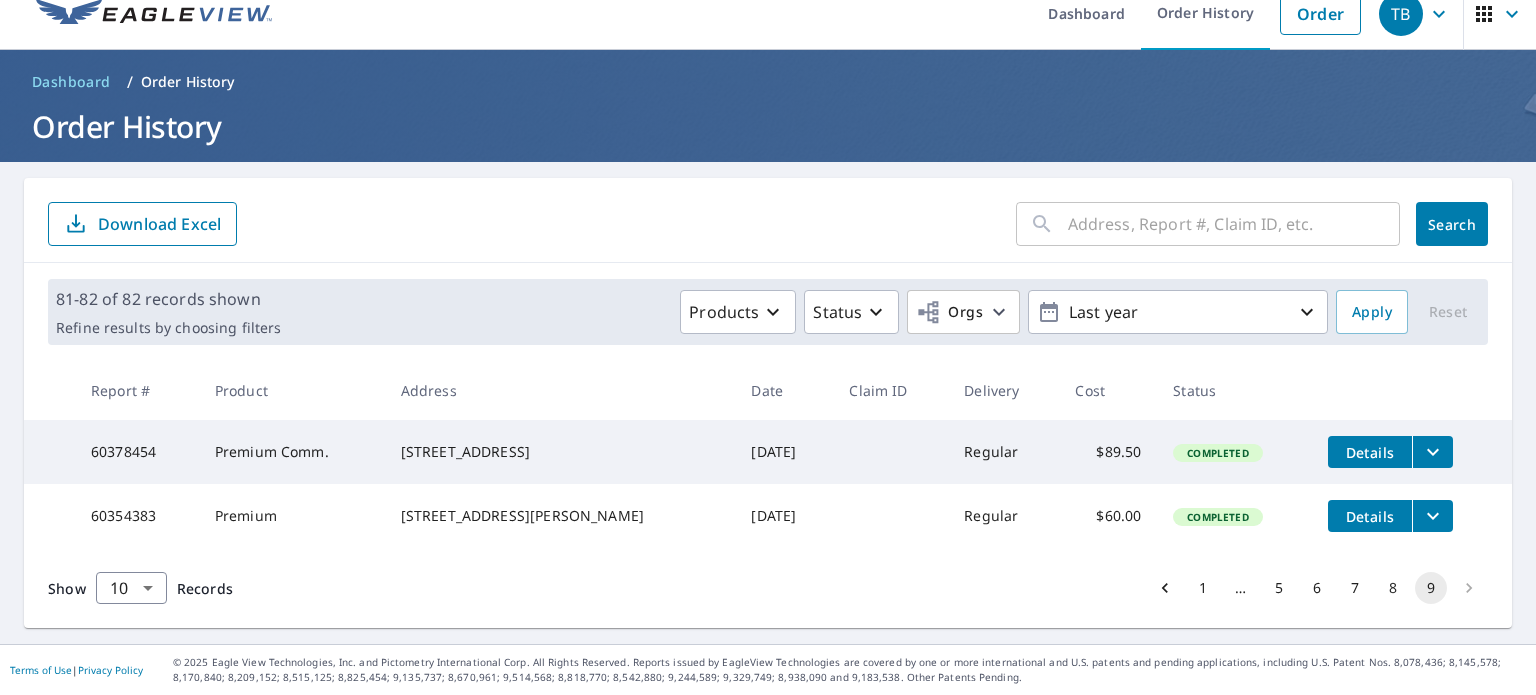 scroll, scrollTop: 0, scrollLeft: 0, axis: both 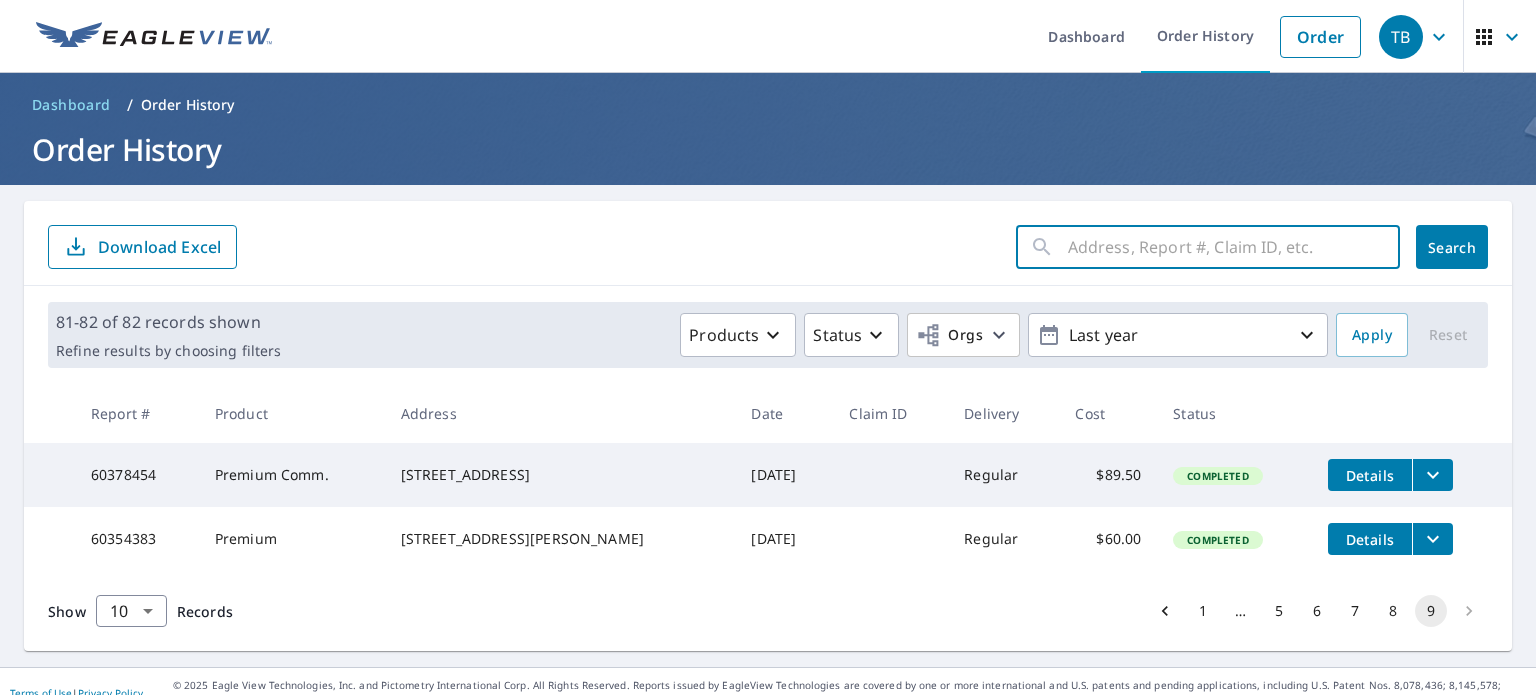 click at bounding box center [1234, 247] 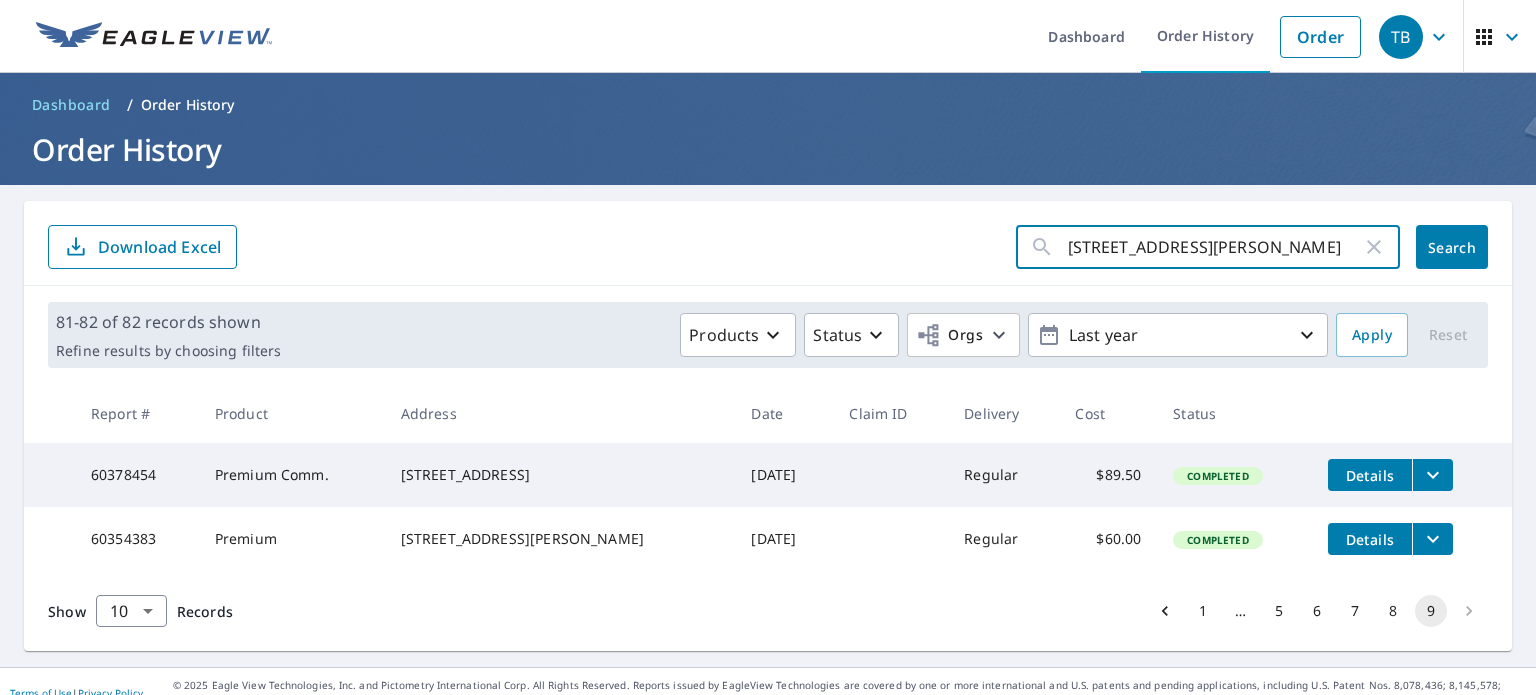 type on "[STREET_ADDRESS][PERSON_NAME]" 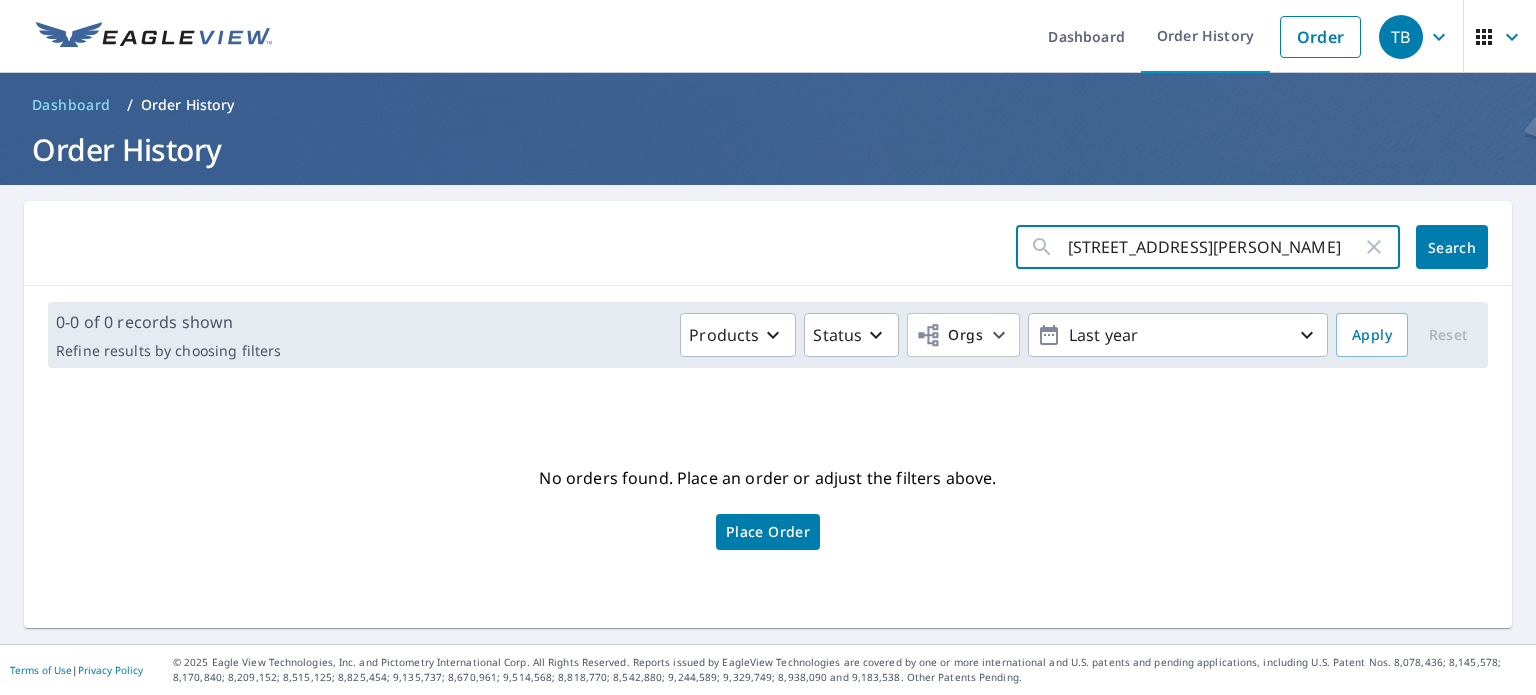 drag, startPoint x: 1339, startPoint y: 256, endPoint x: 1035, endPoint y: 264, distance: 304.10526 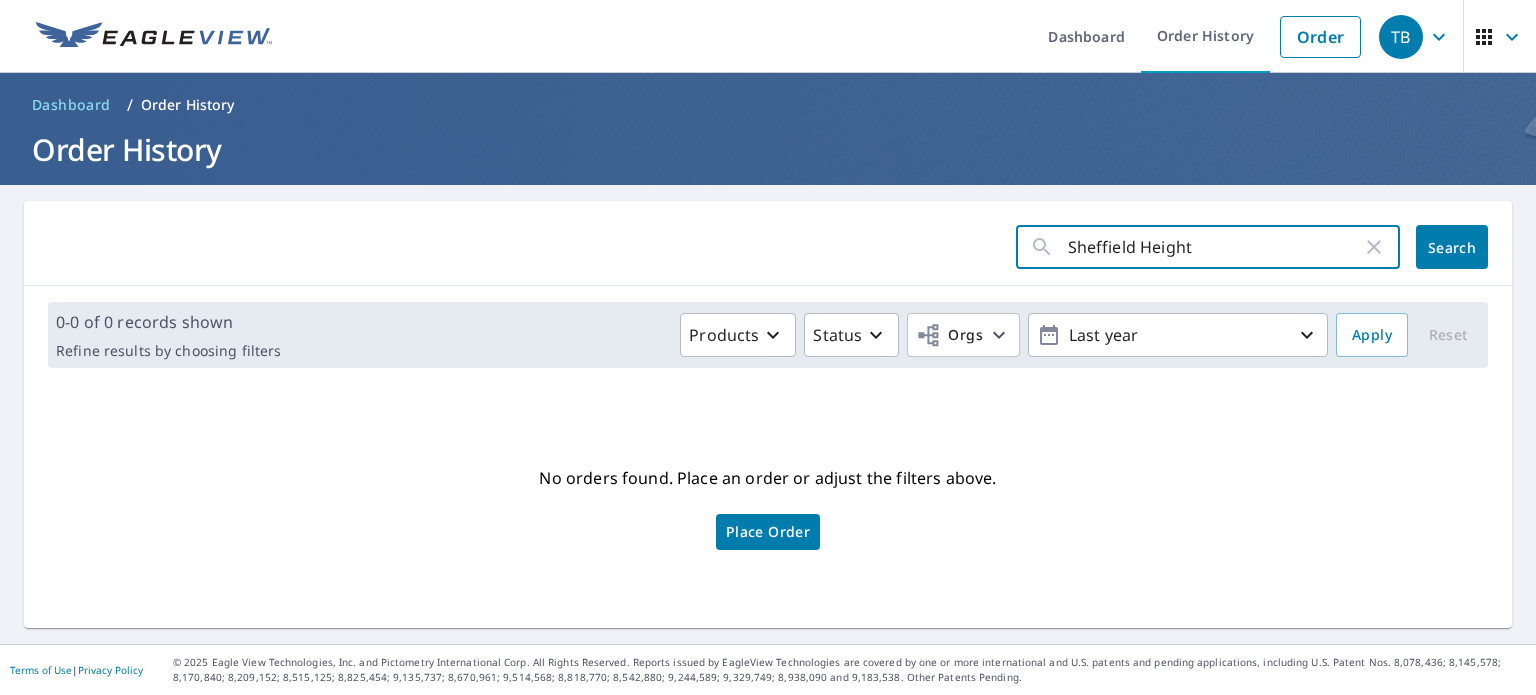 type on "[GEOGRAPHIC_DATA]" 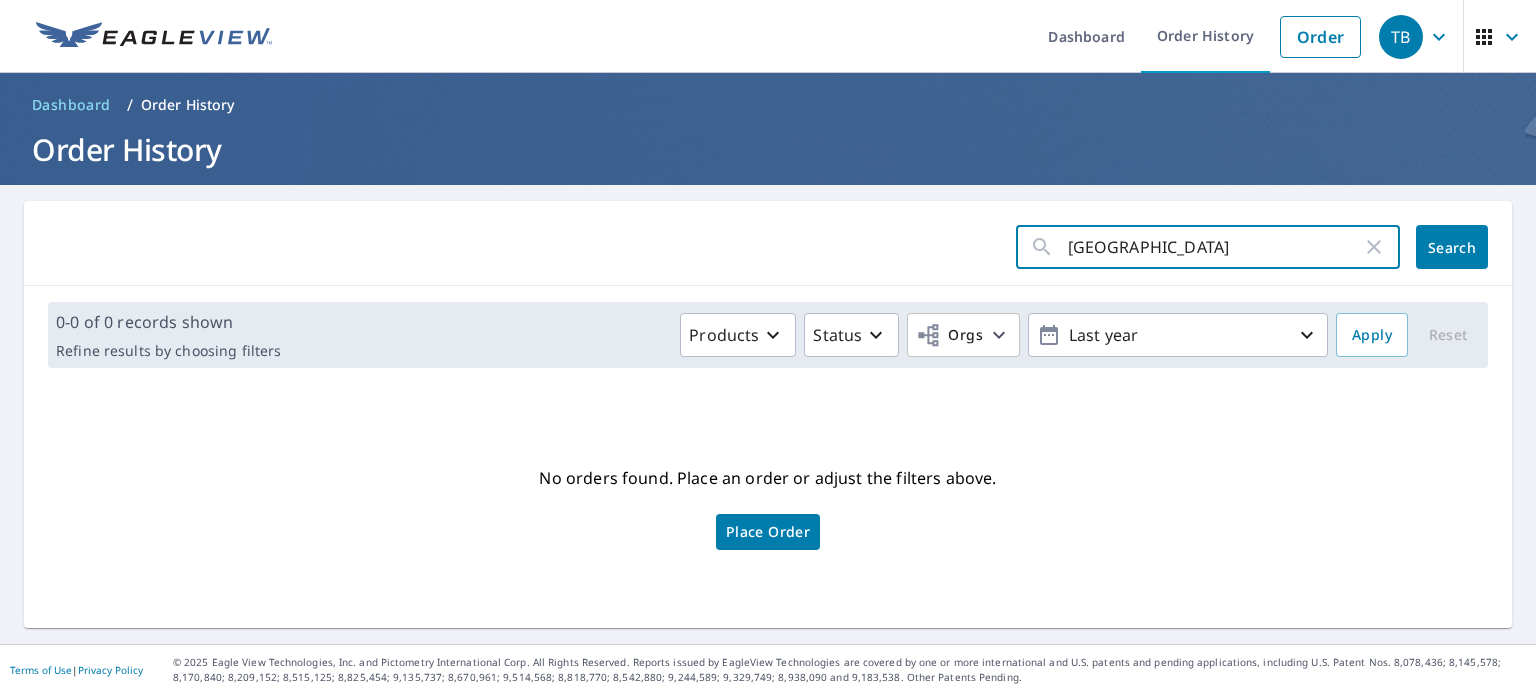 click on "Search" 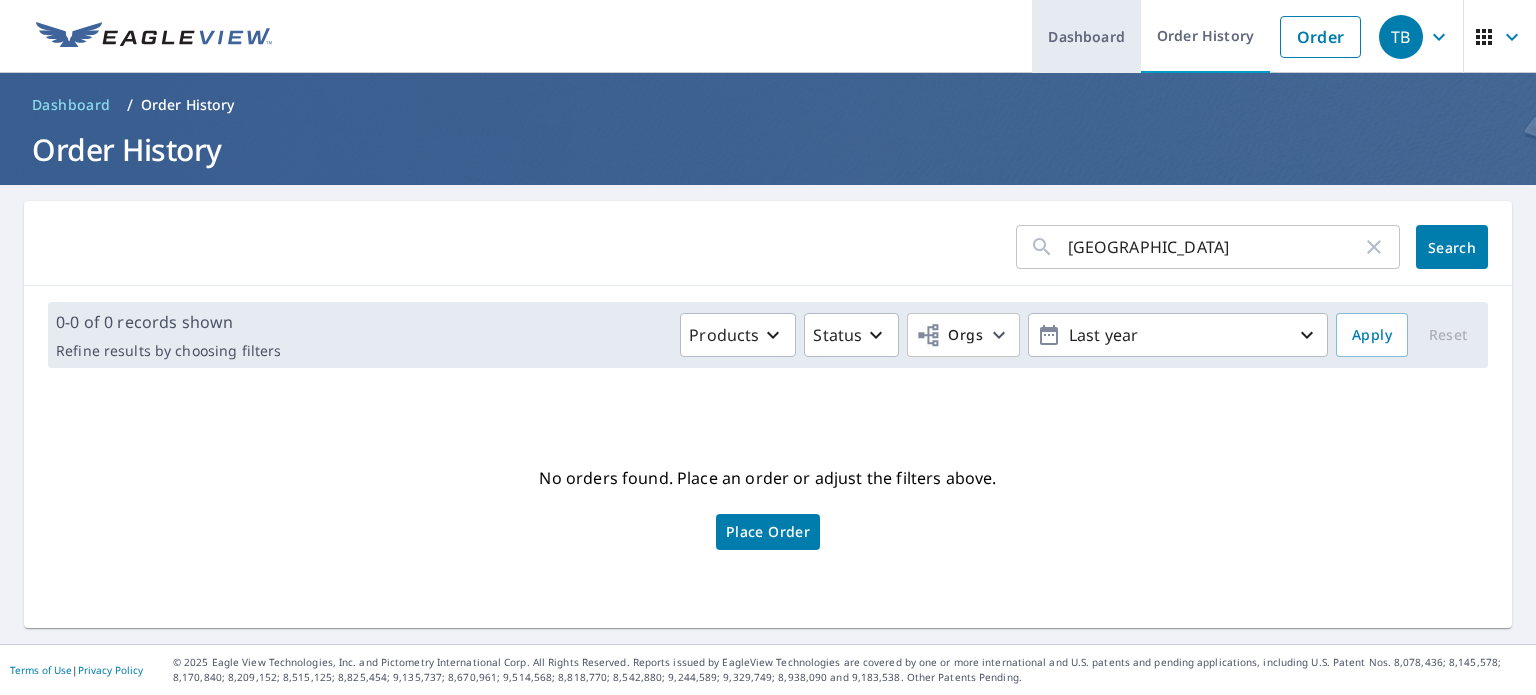 click on "Dashboard" at bounding box center [1086, 36] 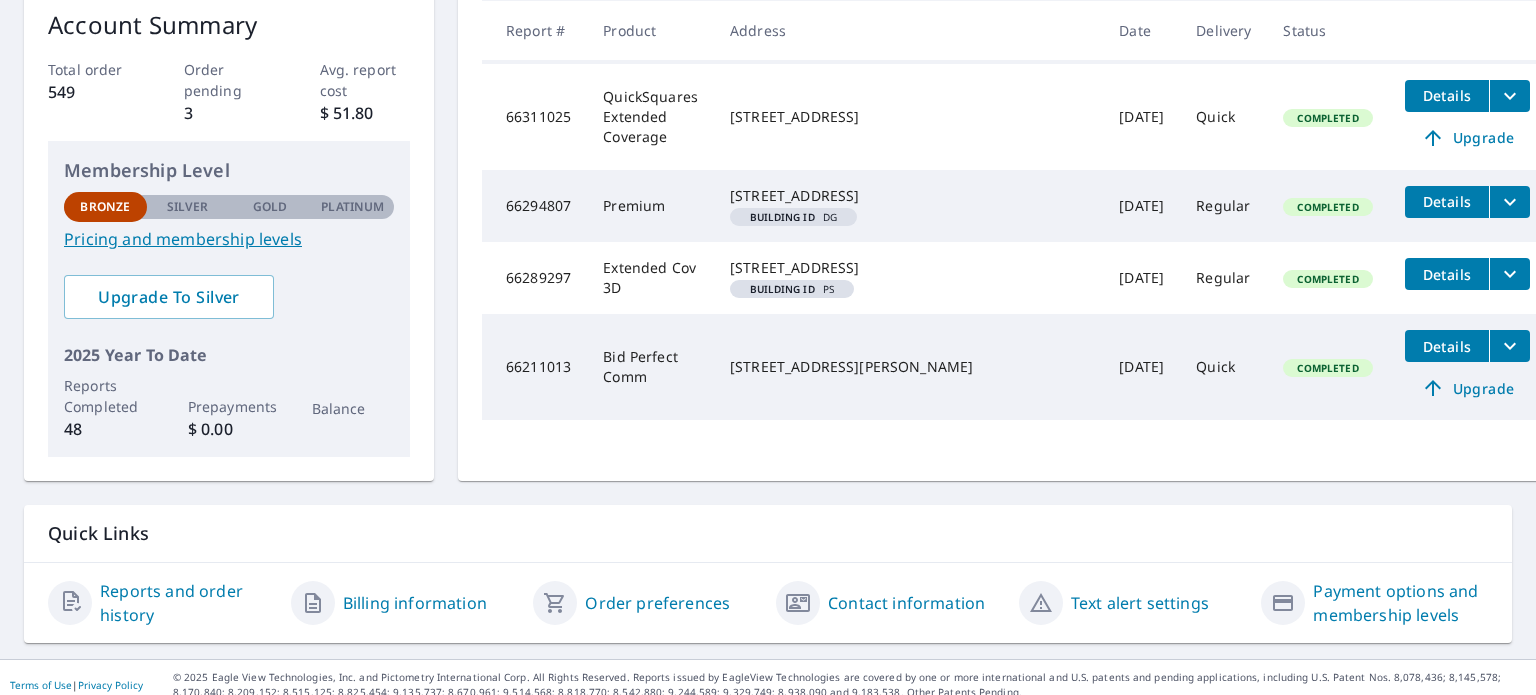 scroll, scrollTop: 383, scrollLeft: 0, axis: vertical 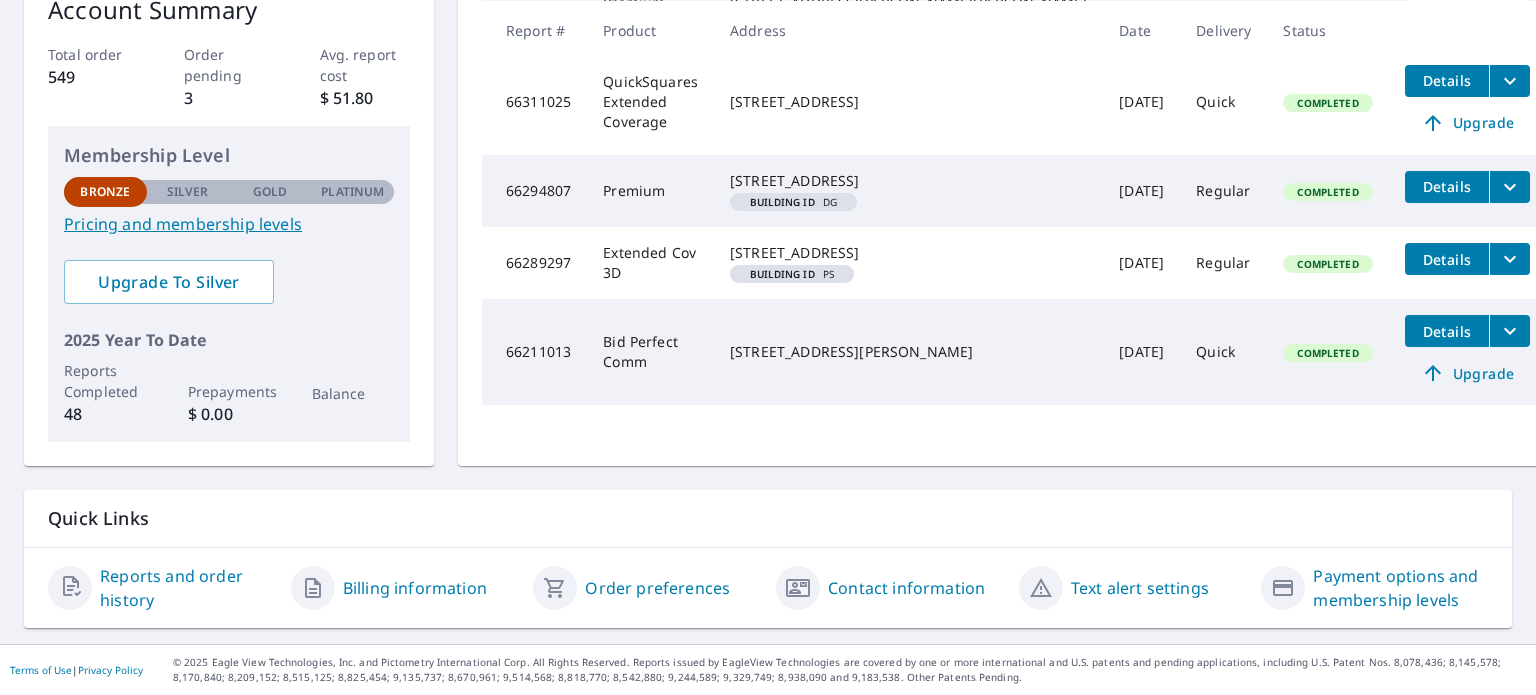 click on "Reports and order history" at bounding box center [187, 588] 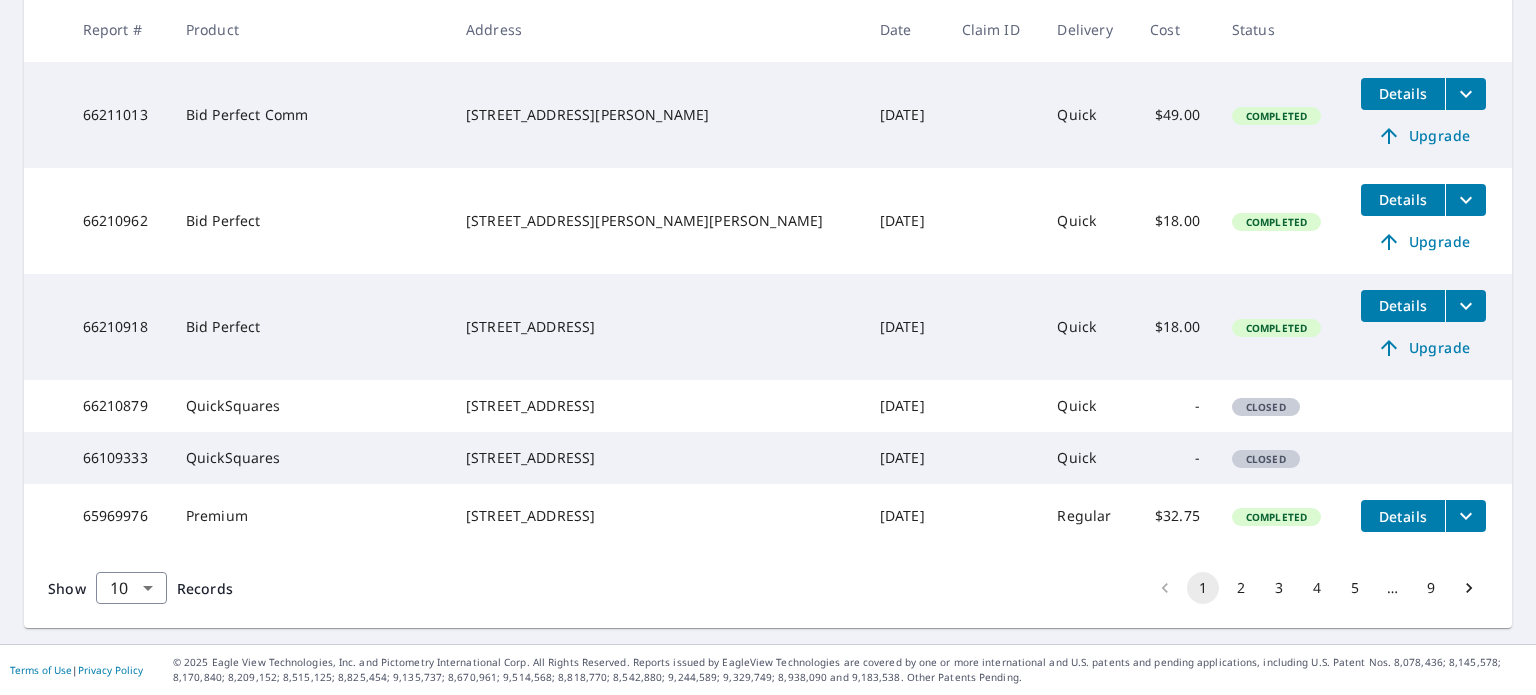 scroll, scrollTop: 812, scrollLeft: 0, axis: vertical 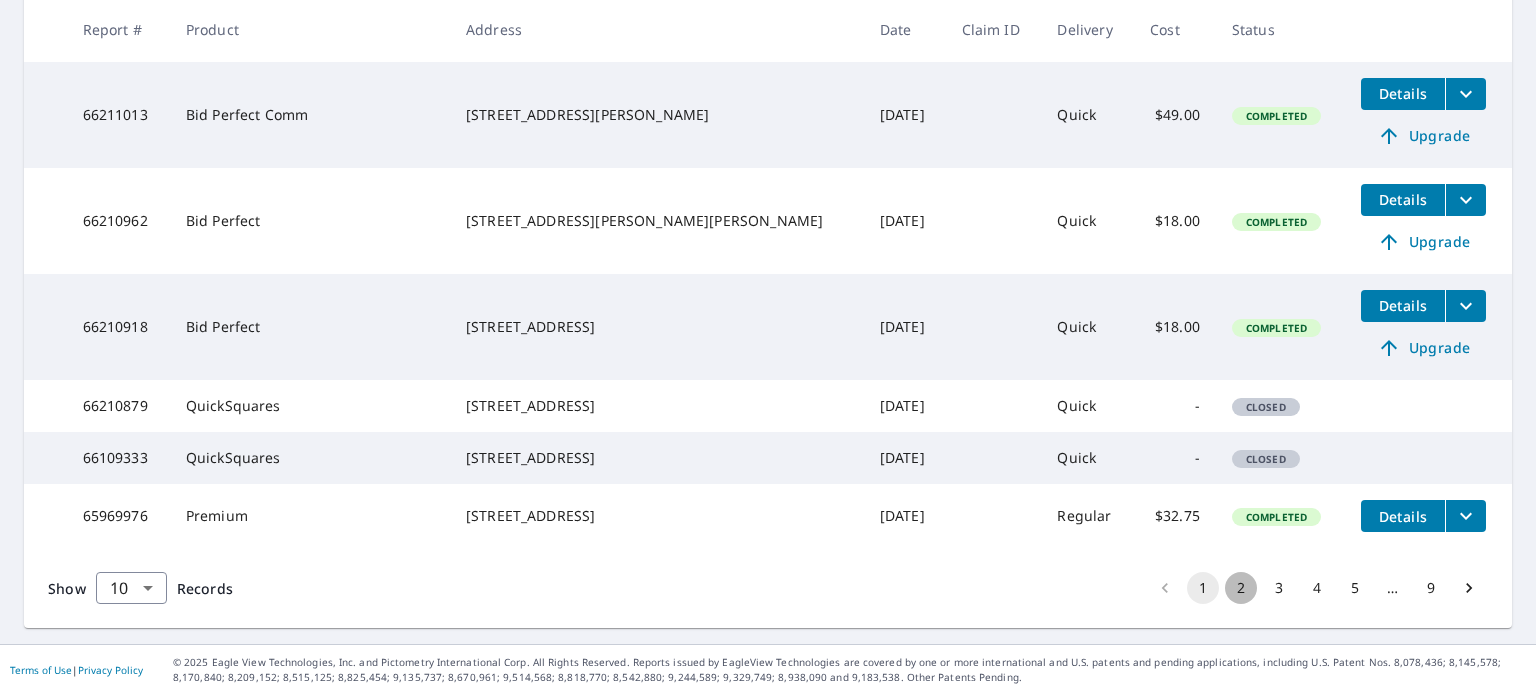 click on "2" at bounding box center [1241, 588] 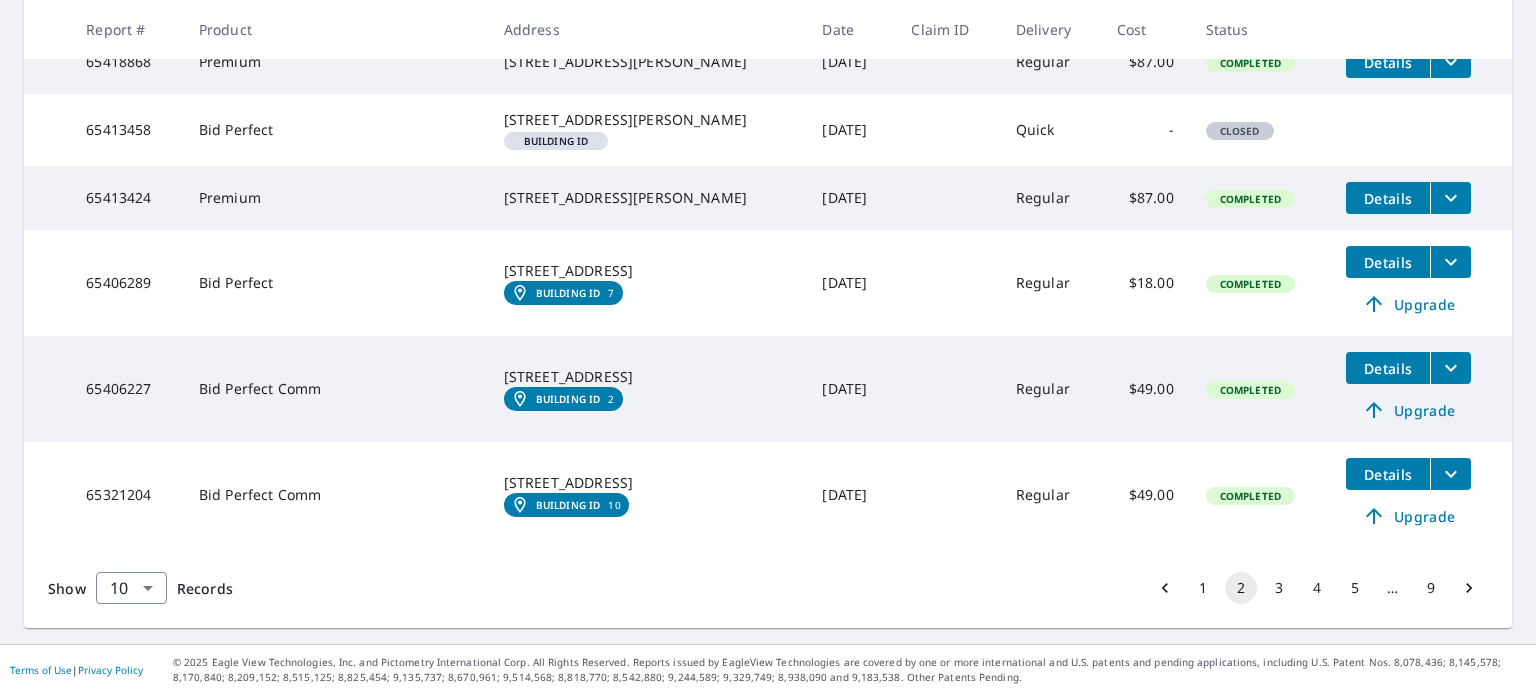 scroll, scrollTop: 839, scrollLeft: 0, axis: vertical 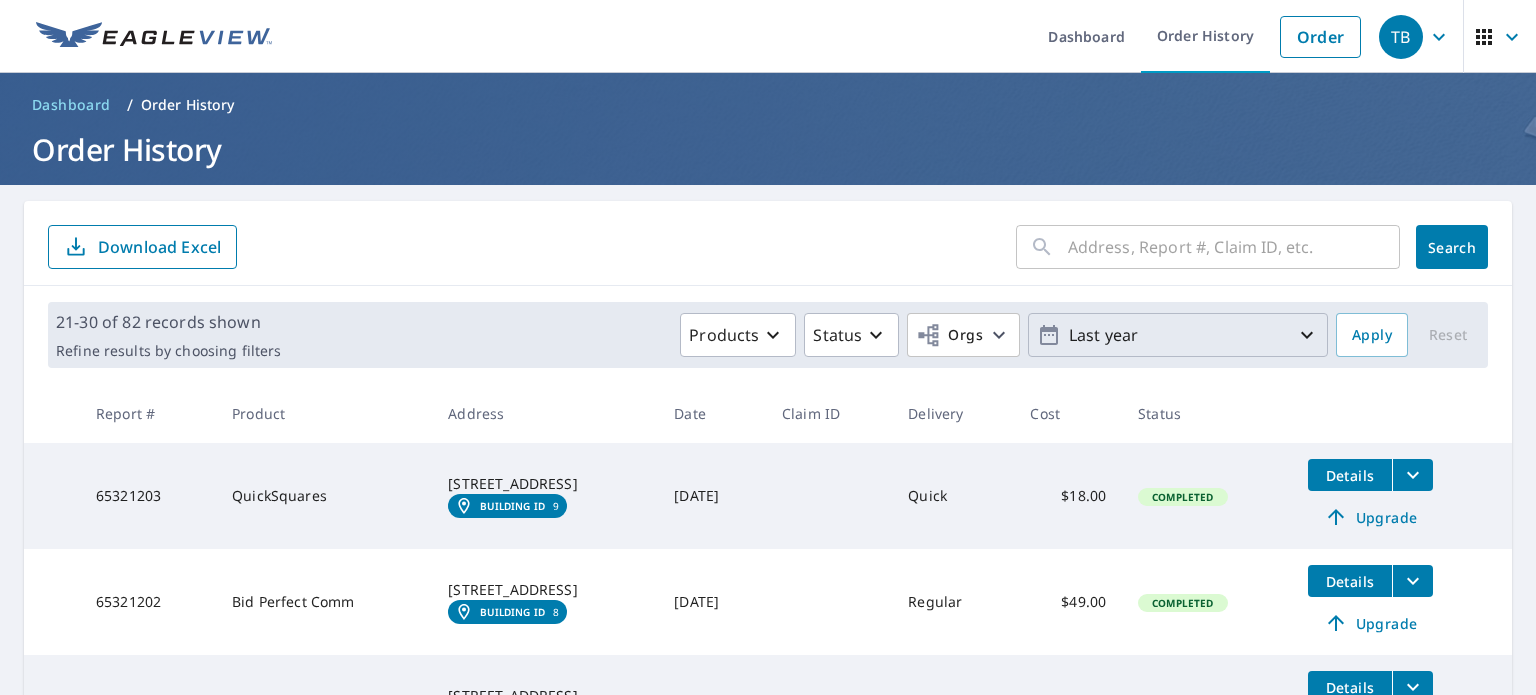 click on "Last year" at bounding box center (1178, 335) 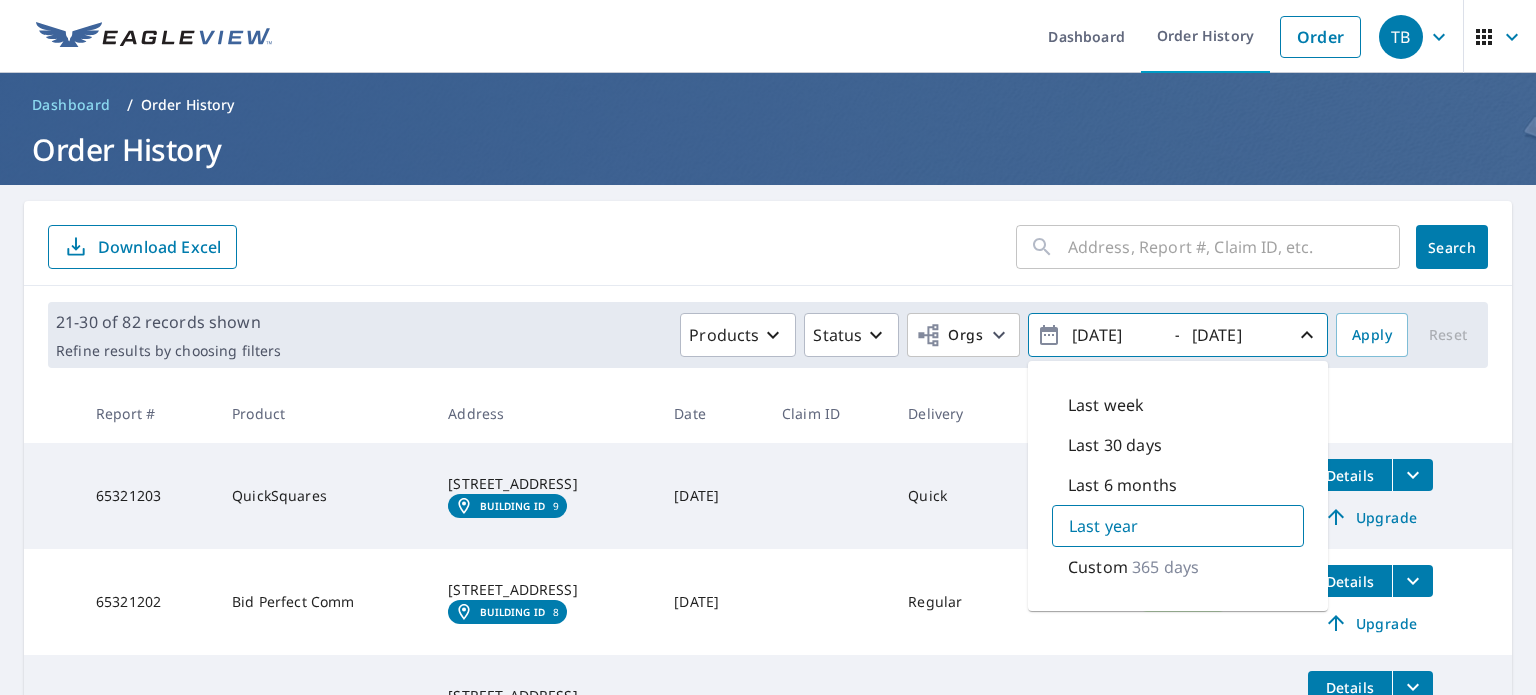 click on "​ Search Download Excel" at bounding box center (768, 247) 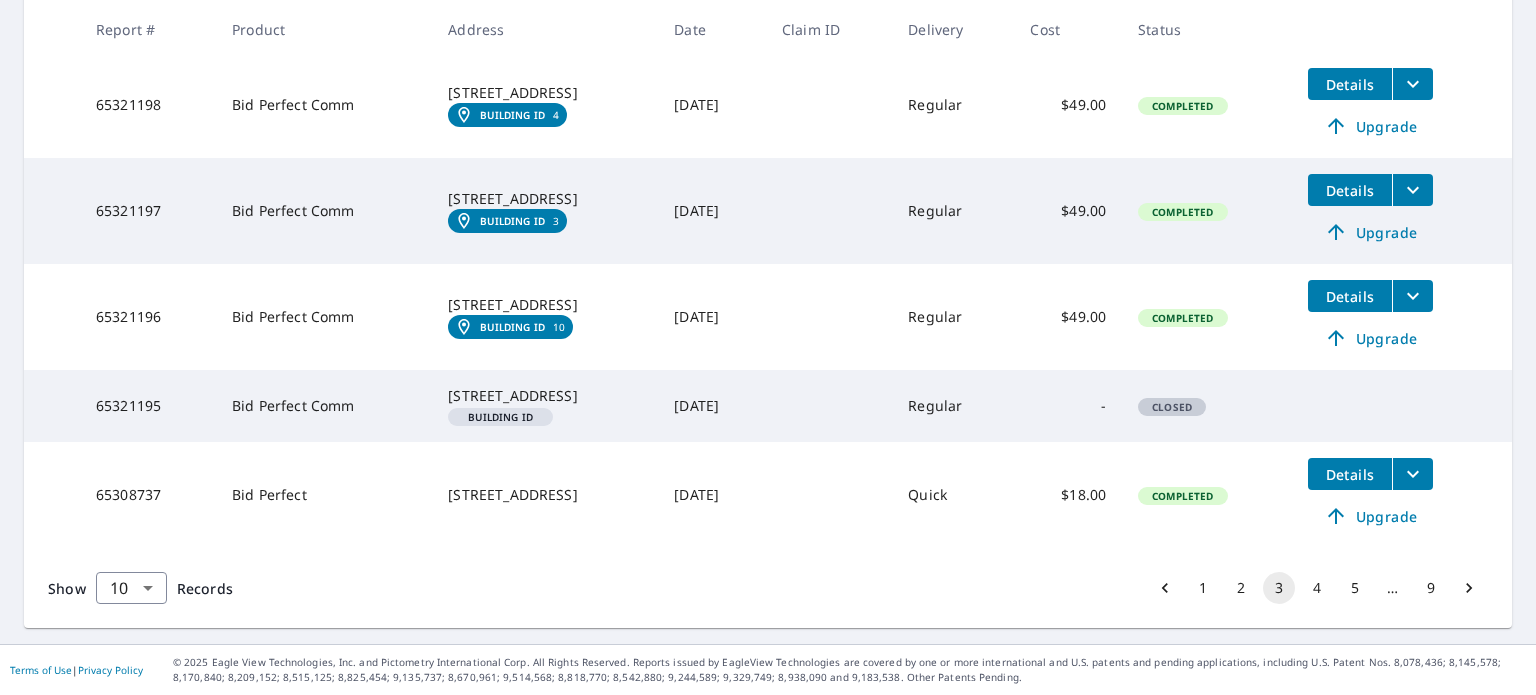 scroll, scrollTop: 940, scrollLeft: 0, axis: vertical 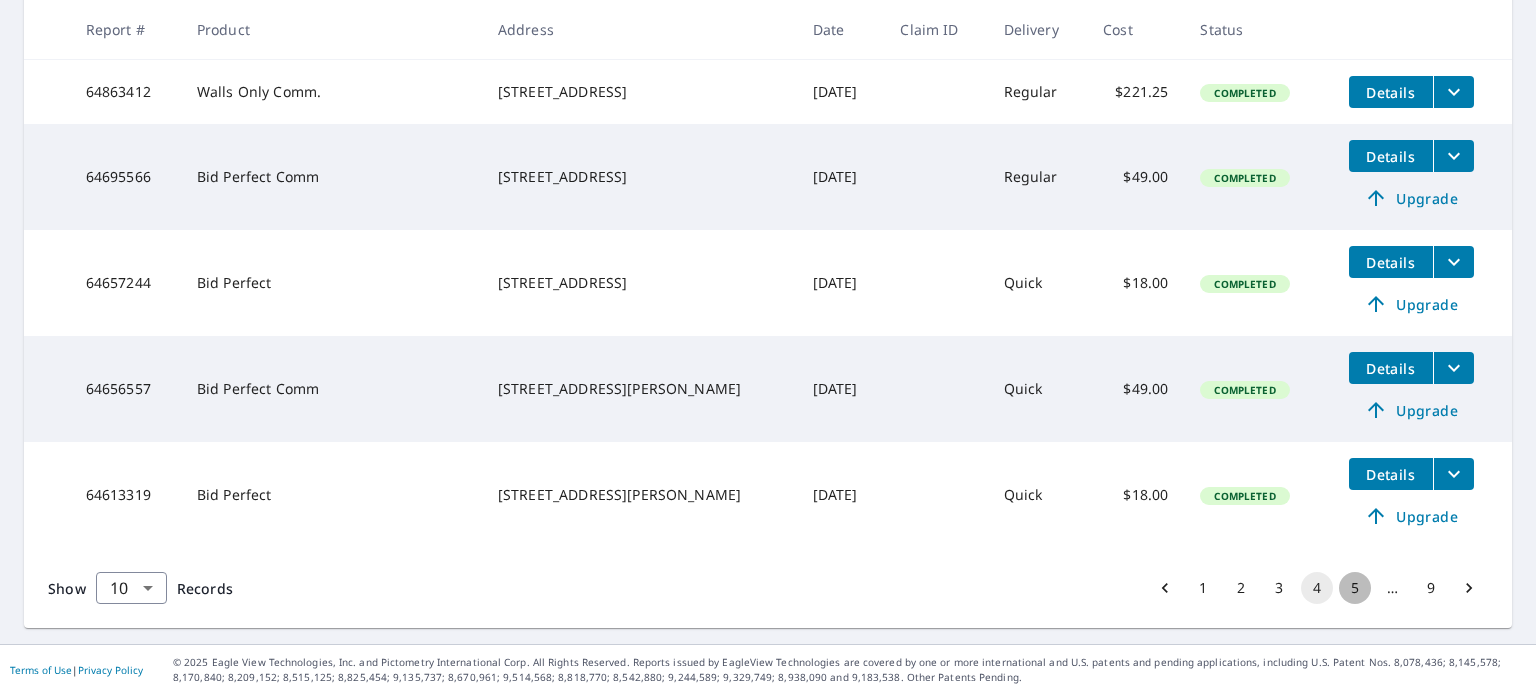 click on "5" at bounding box center (1355, 588) 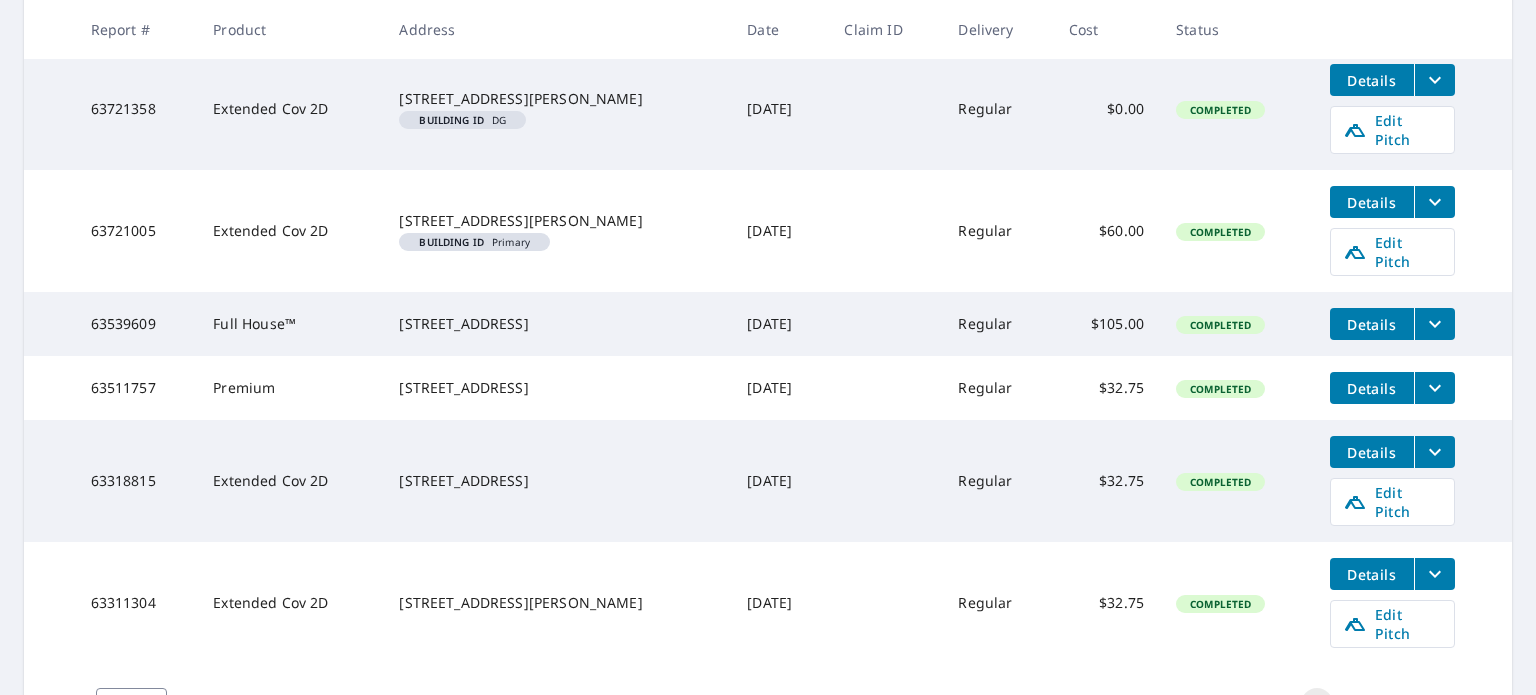 scroll, scrollTop: 700, scrollLeft: 0, axis: vertical 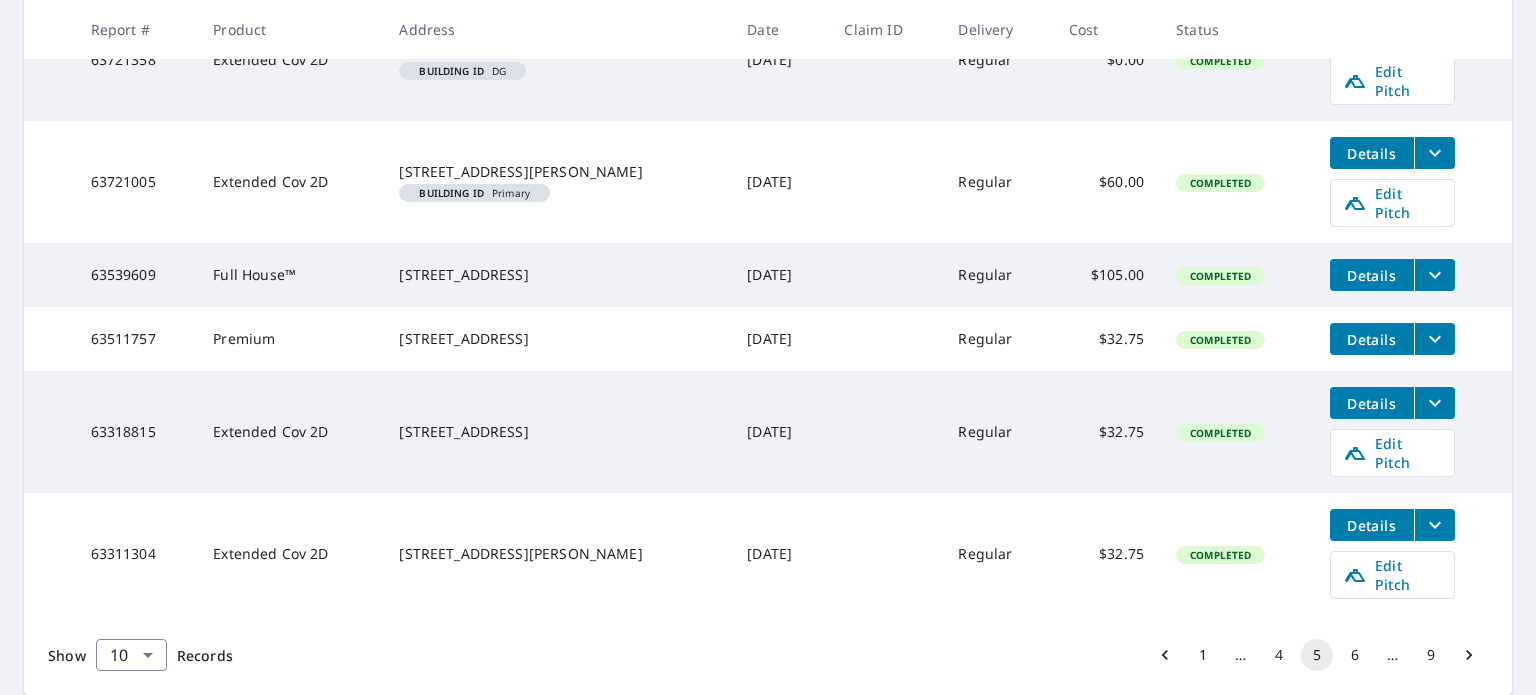 click on "6" at bounding box center (1355, 655) 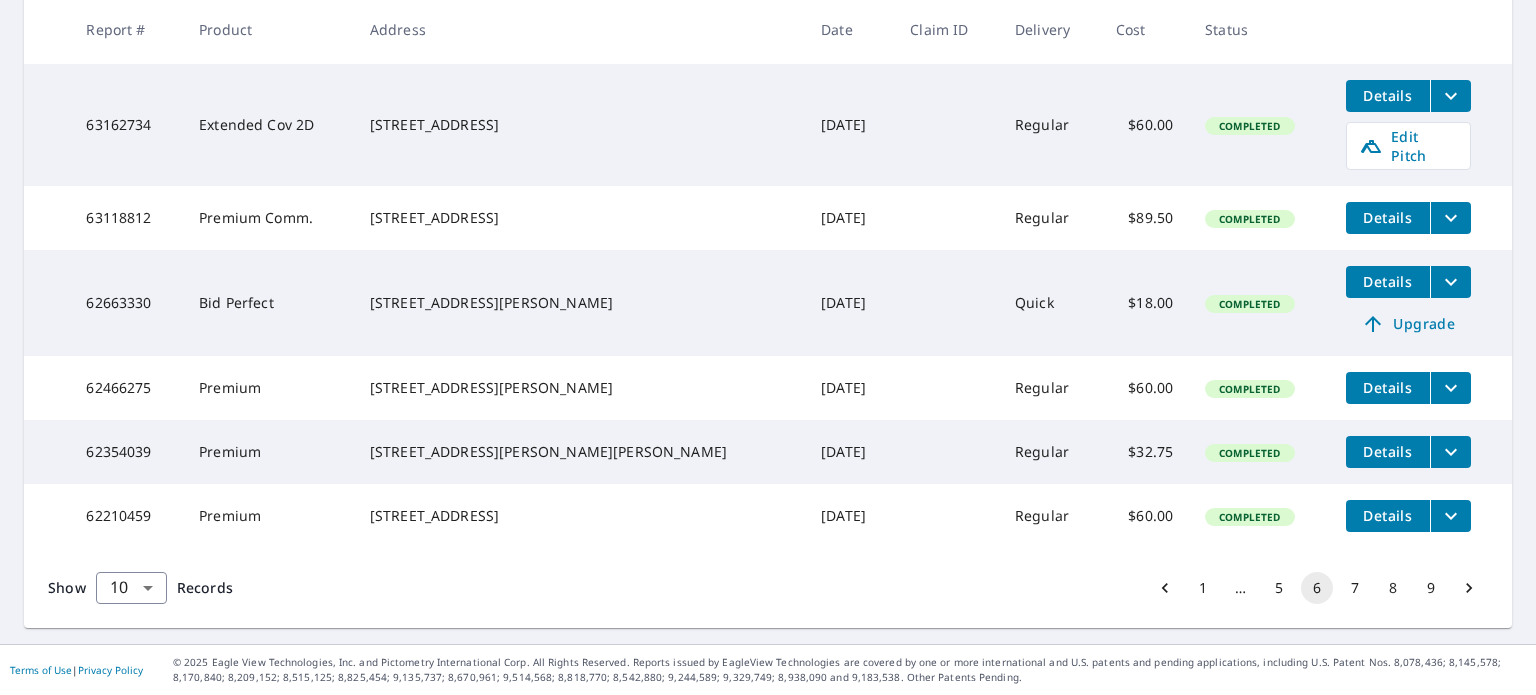 scroll, scrollTop: 700, scrollLeft: 0, axis: vertical 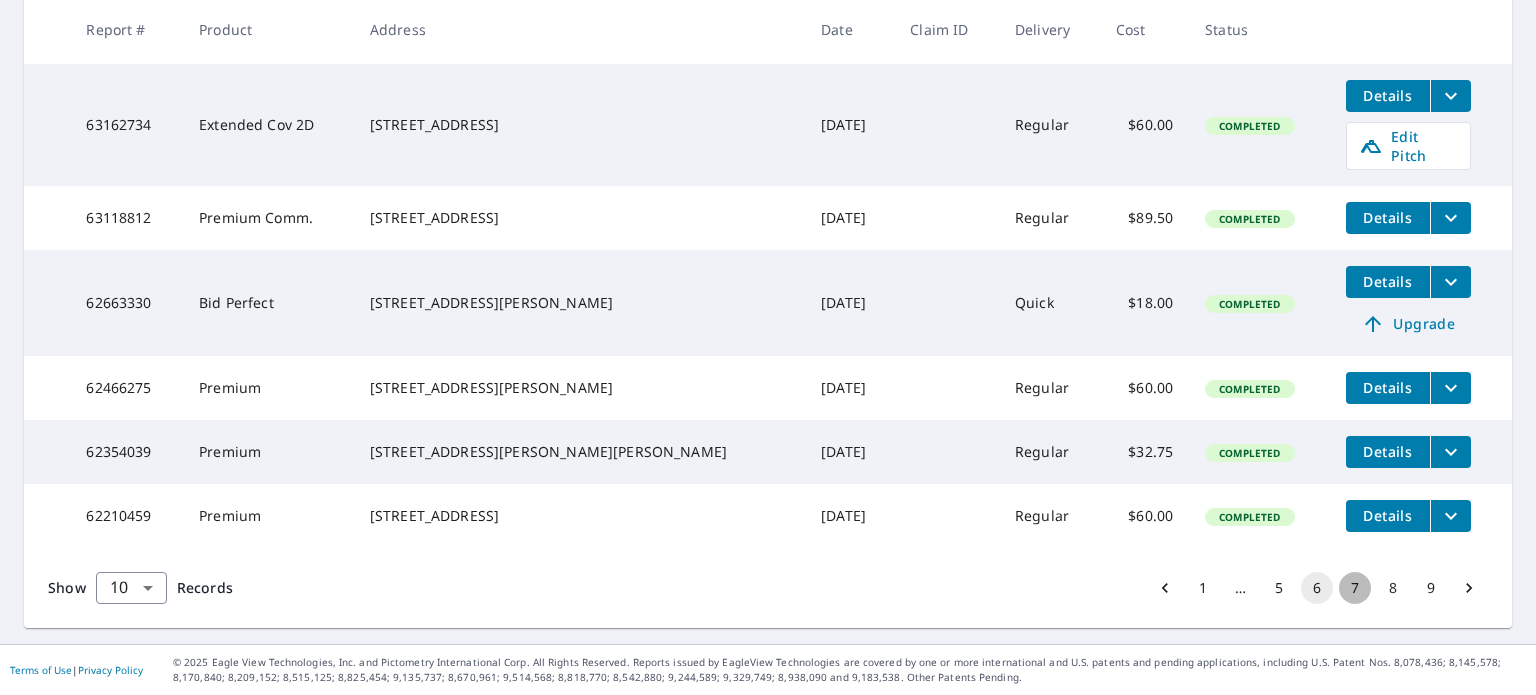 click on "7" at bounding box center (1355, 588) 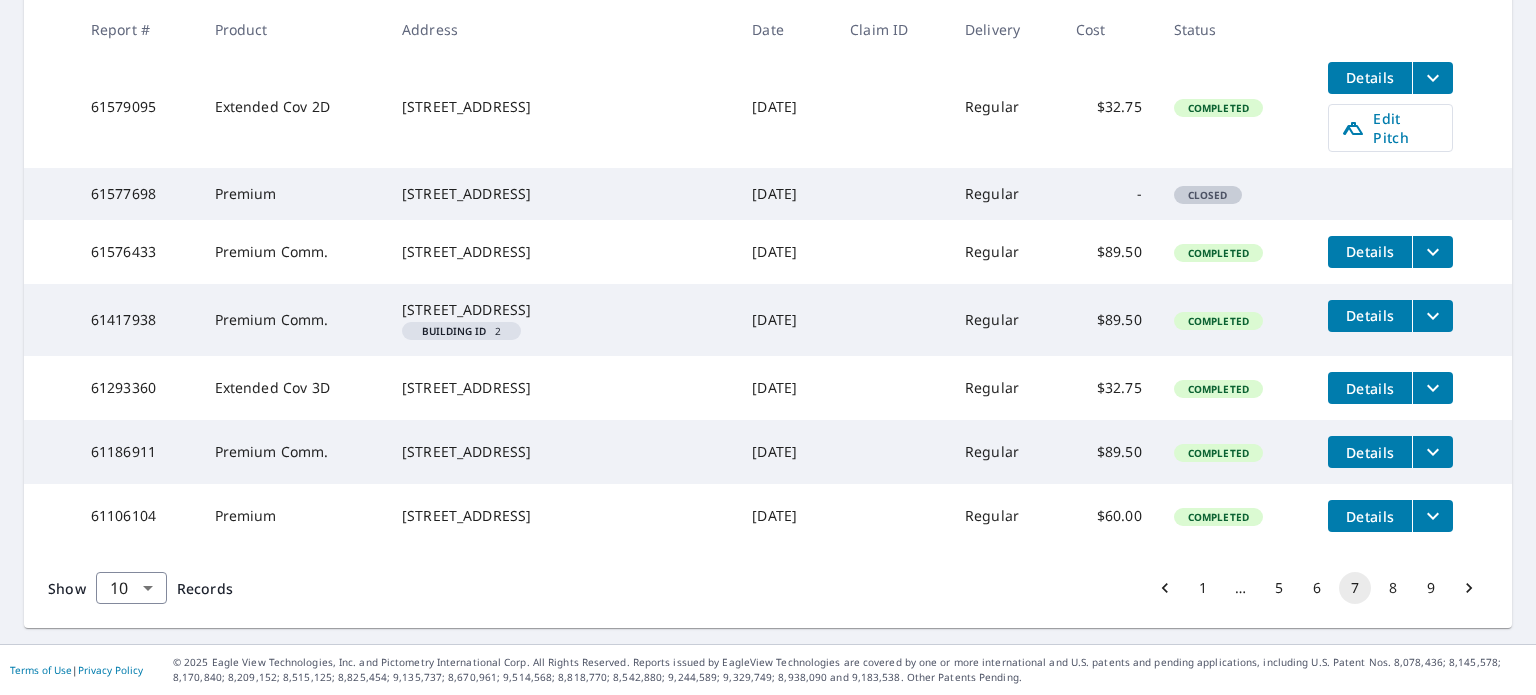 scroll, scrollTop: 747, scrollLeft: 0, axis: vertical 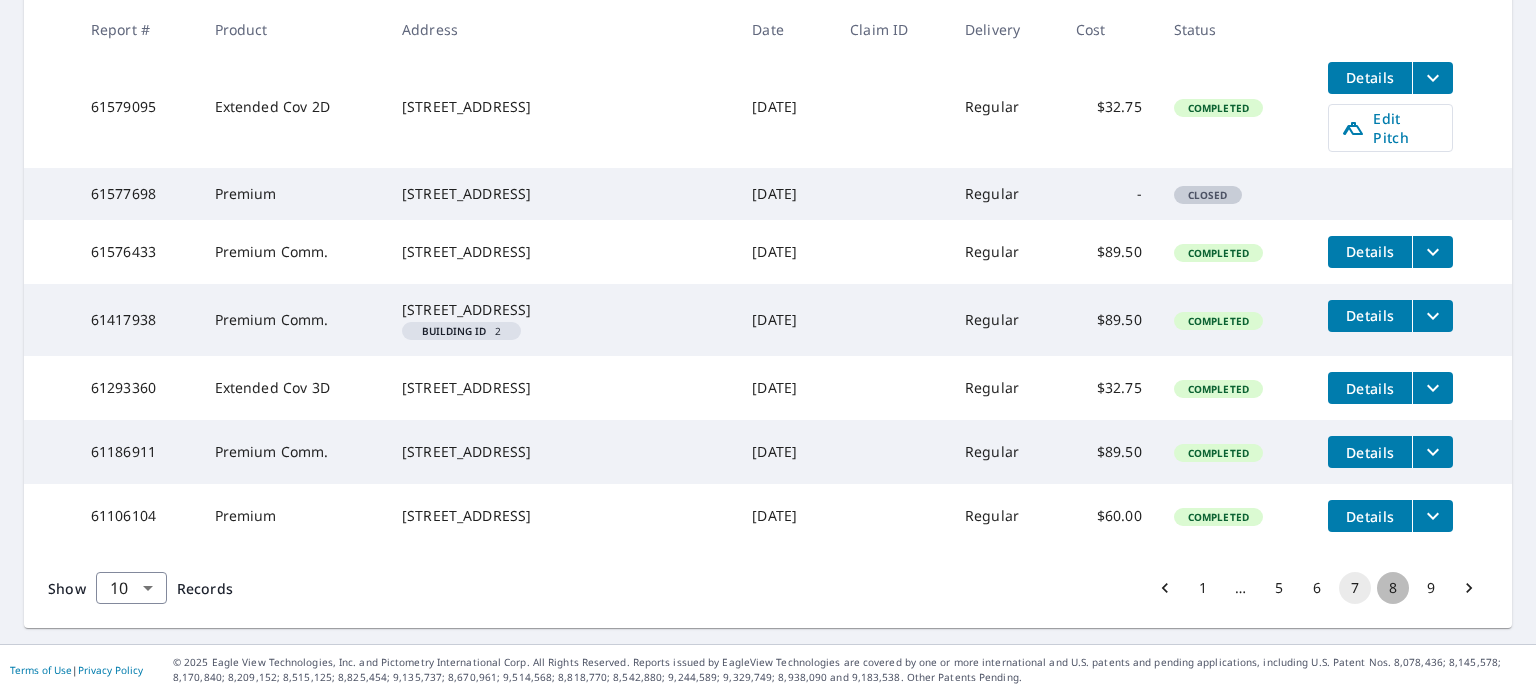 click on "8" at bounding box center (1393, 588) 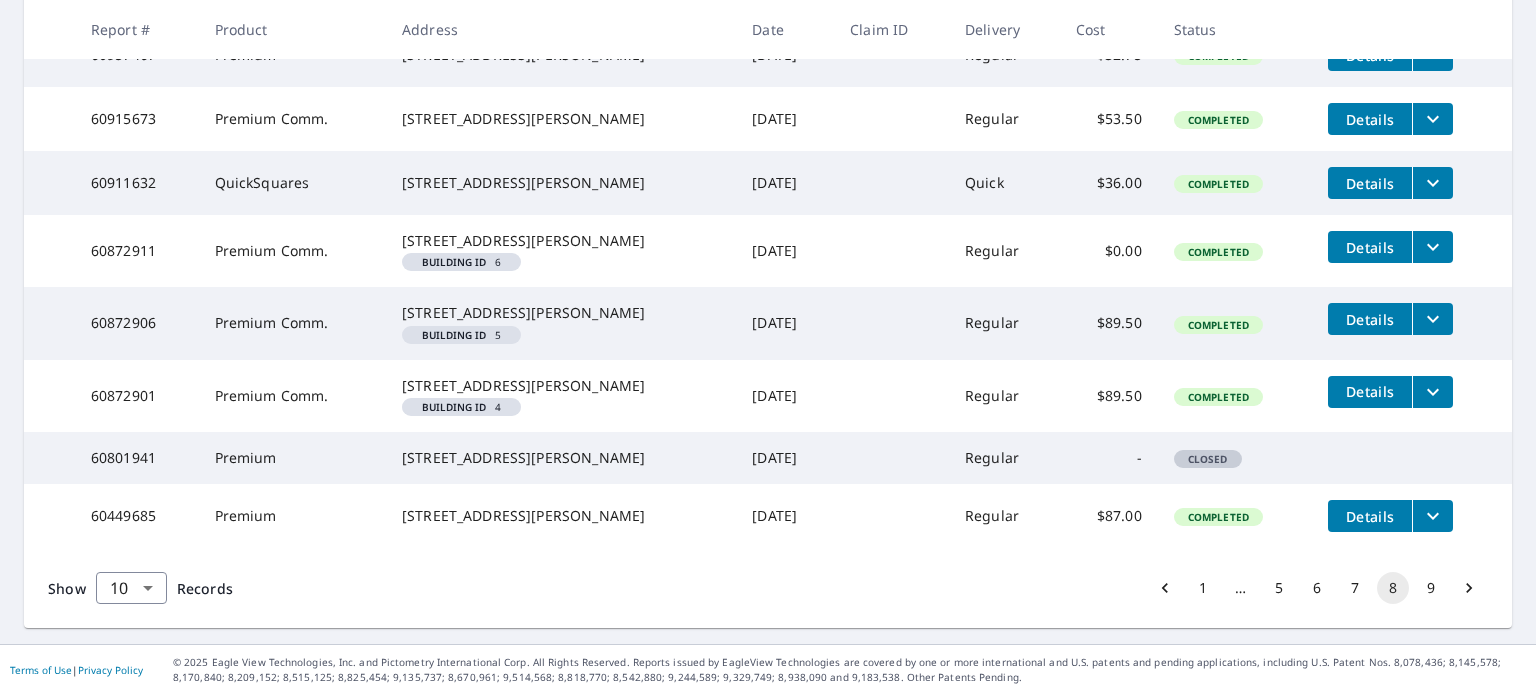 scroll, scrollTop: 700, scrollLeft: 0, axis: vertical 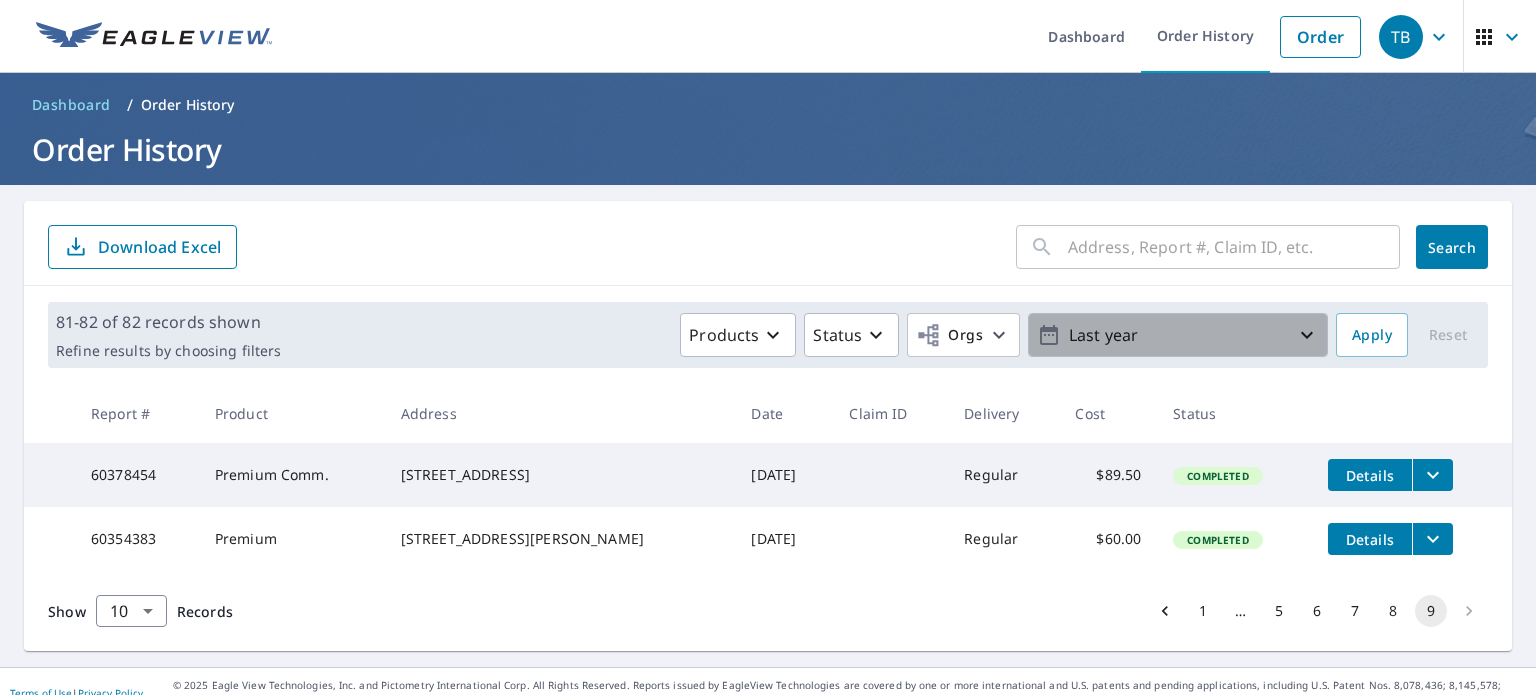 click 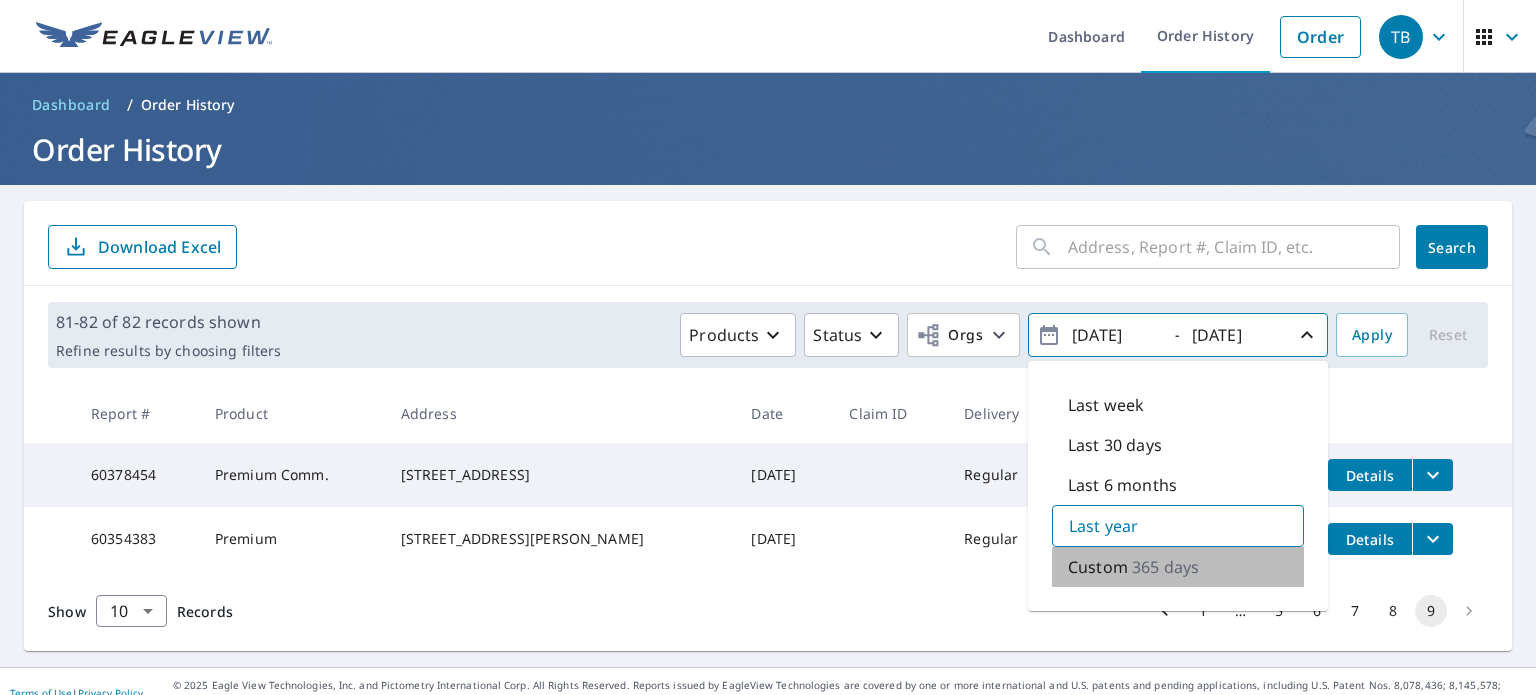 click on "Custom" at bounding box center [1098, 567] 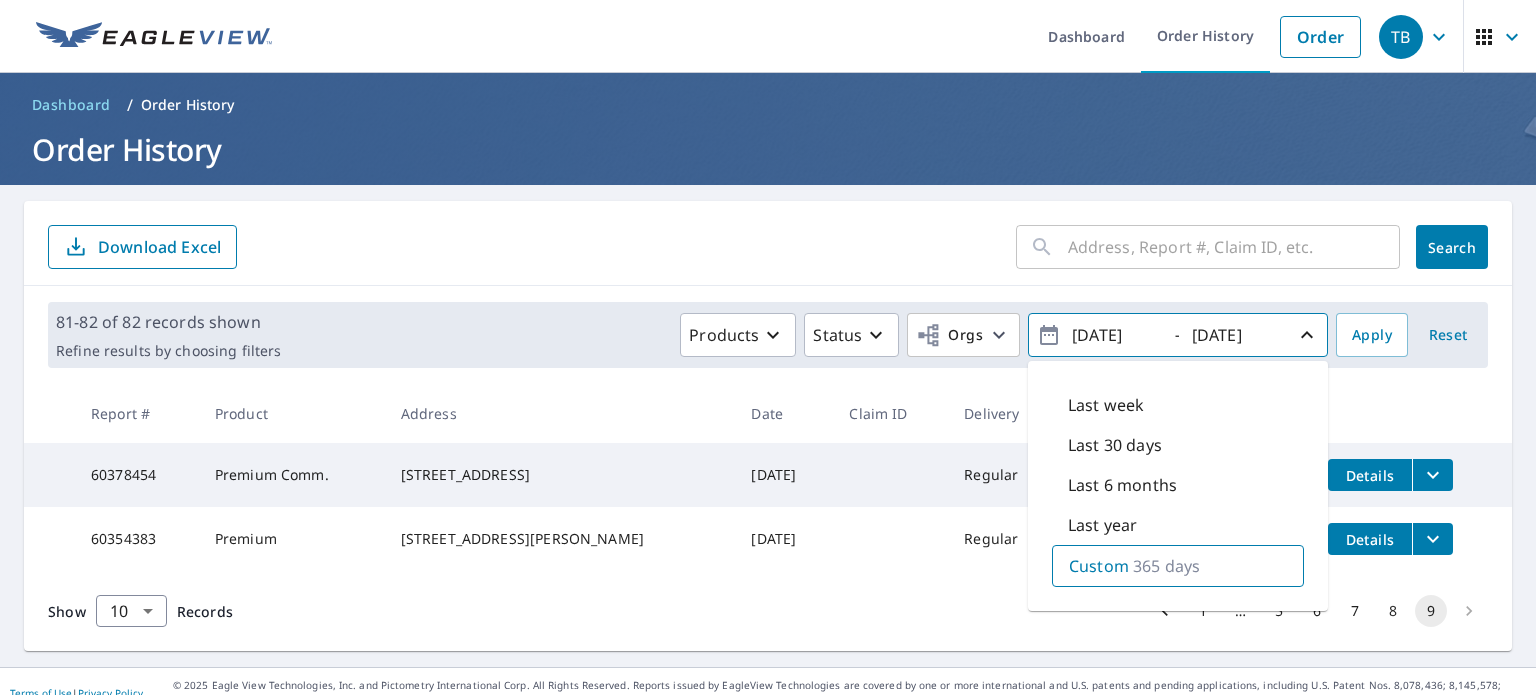 click 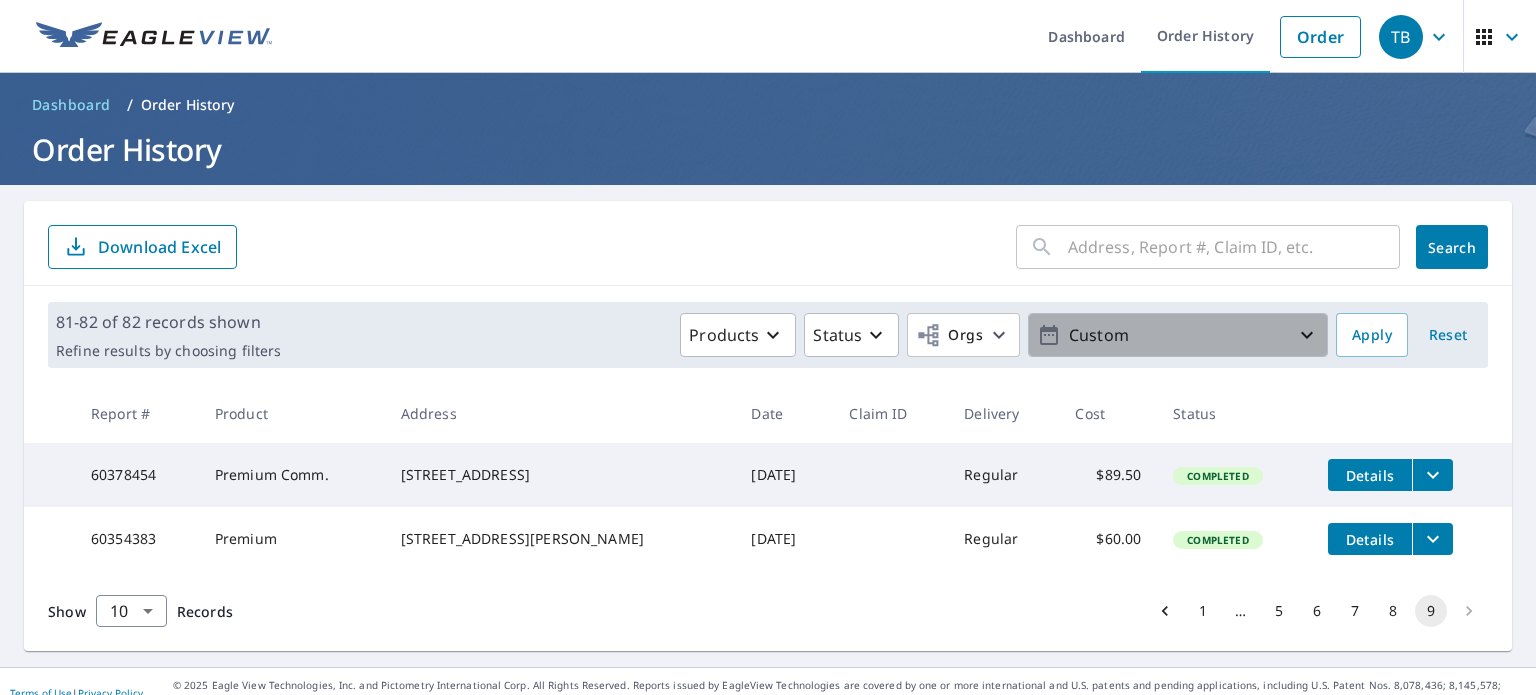 click on "Custom" at bounding box center (1178, 335) 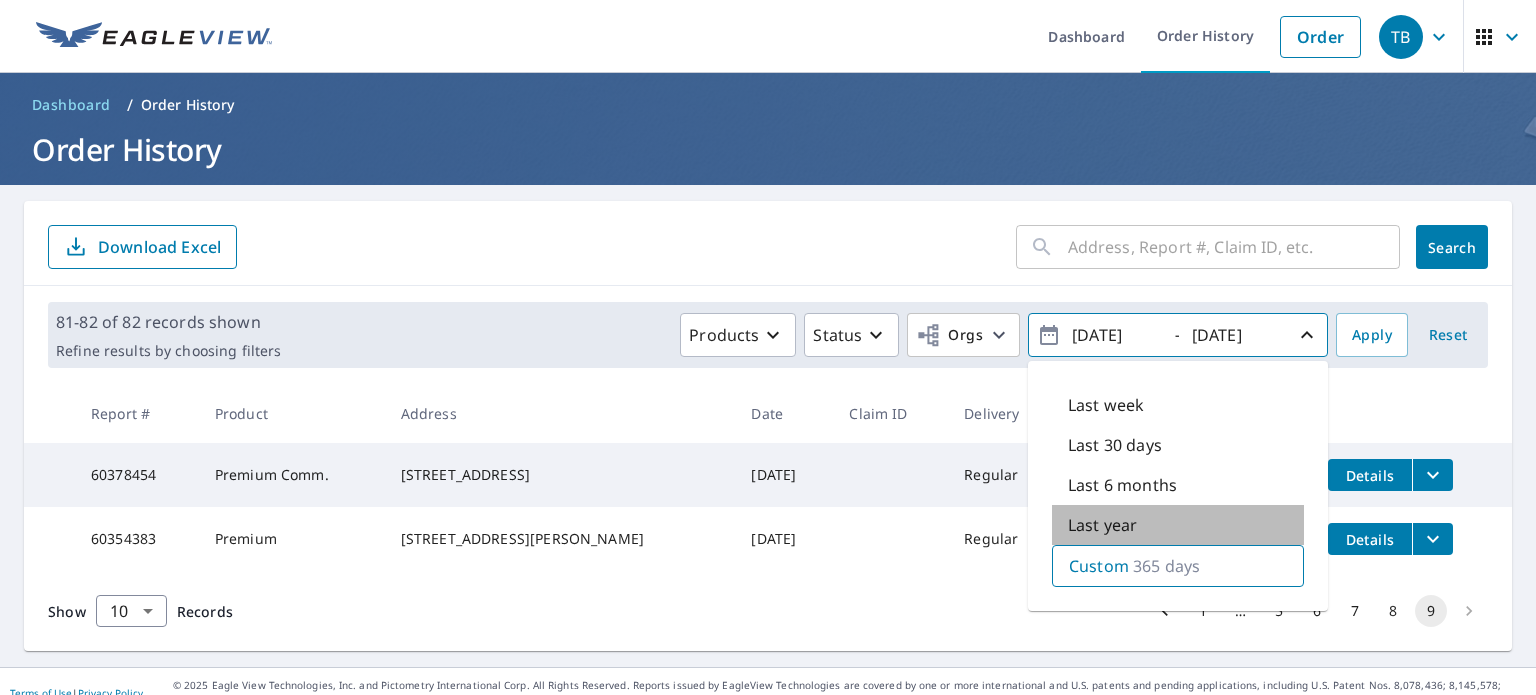 click on "Last year" at bounding box center [1102, 525] 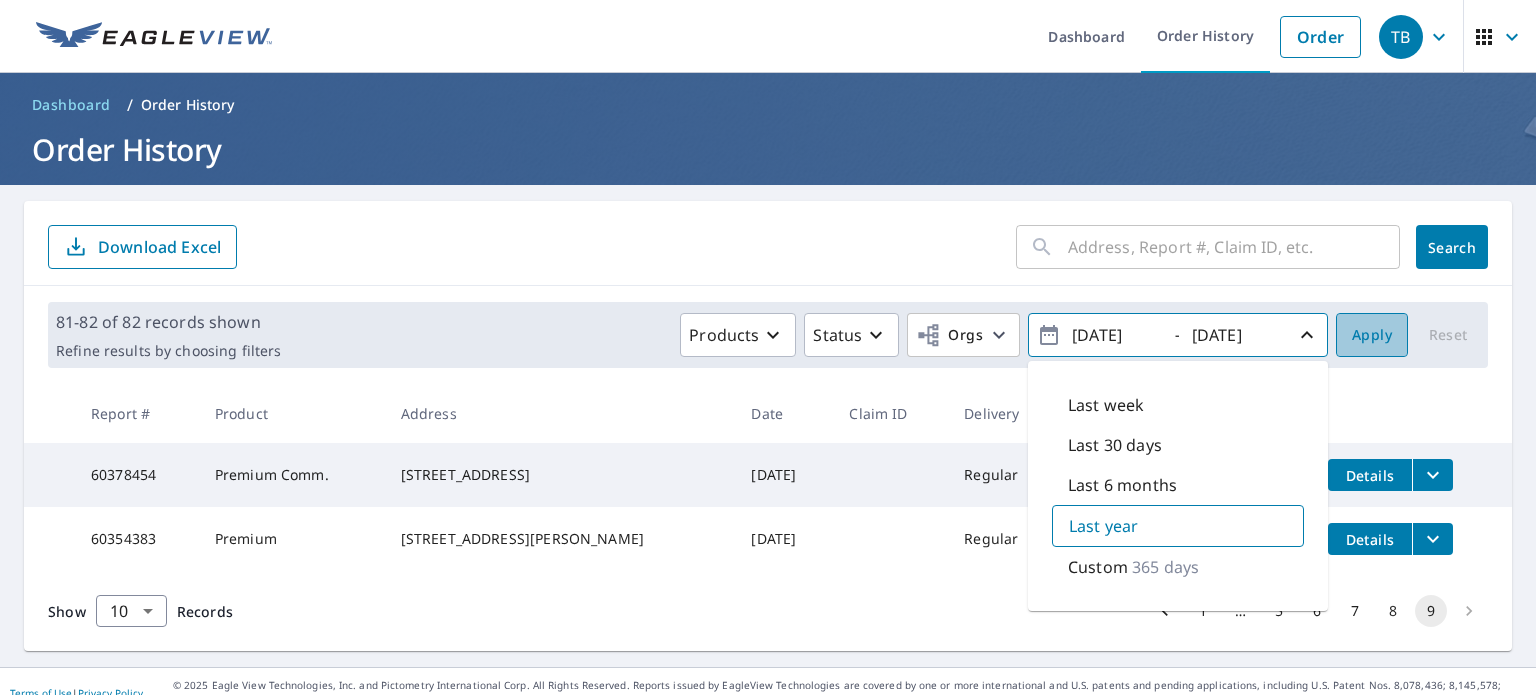click on "Apply" at bounding box center (1372, 335) 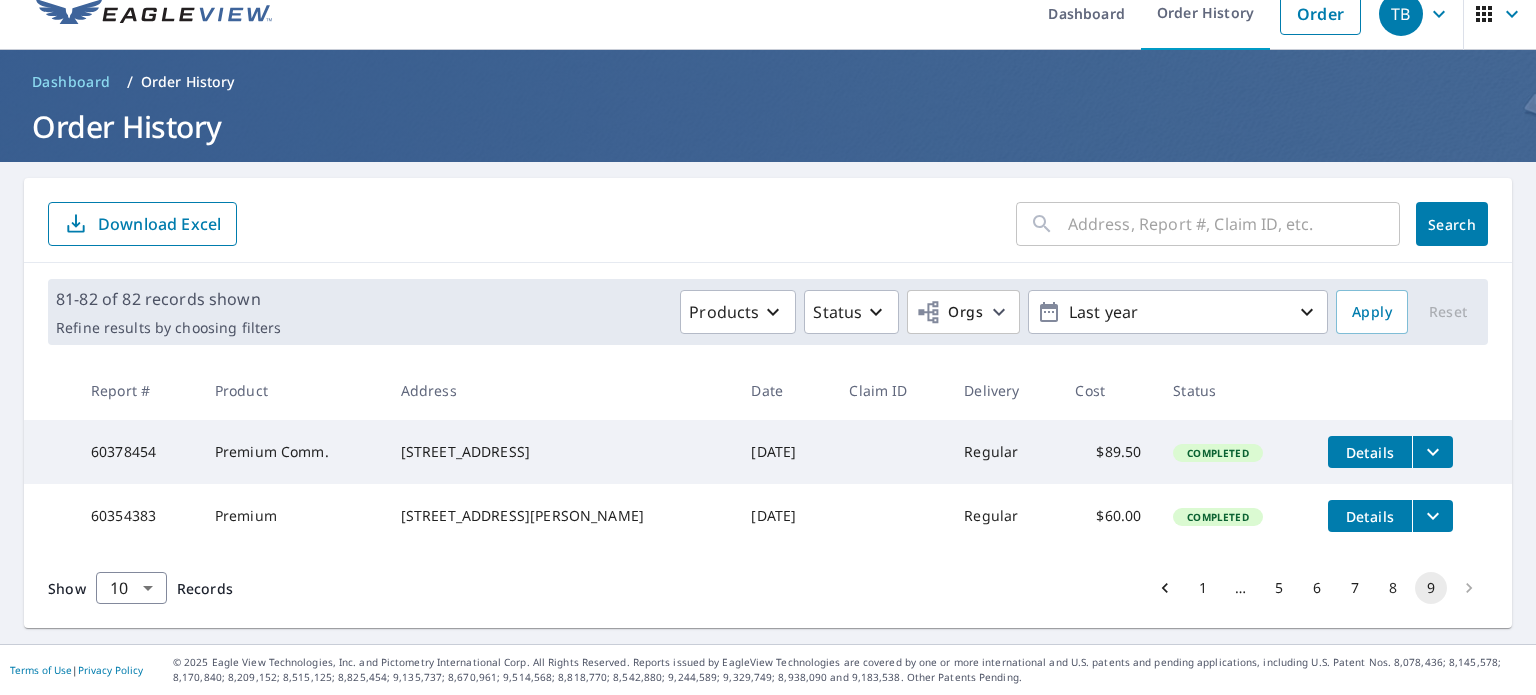 scroll, scrollTop: 38, scrollLeft: 0, axis: vertical 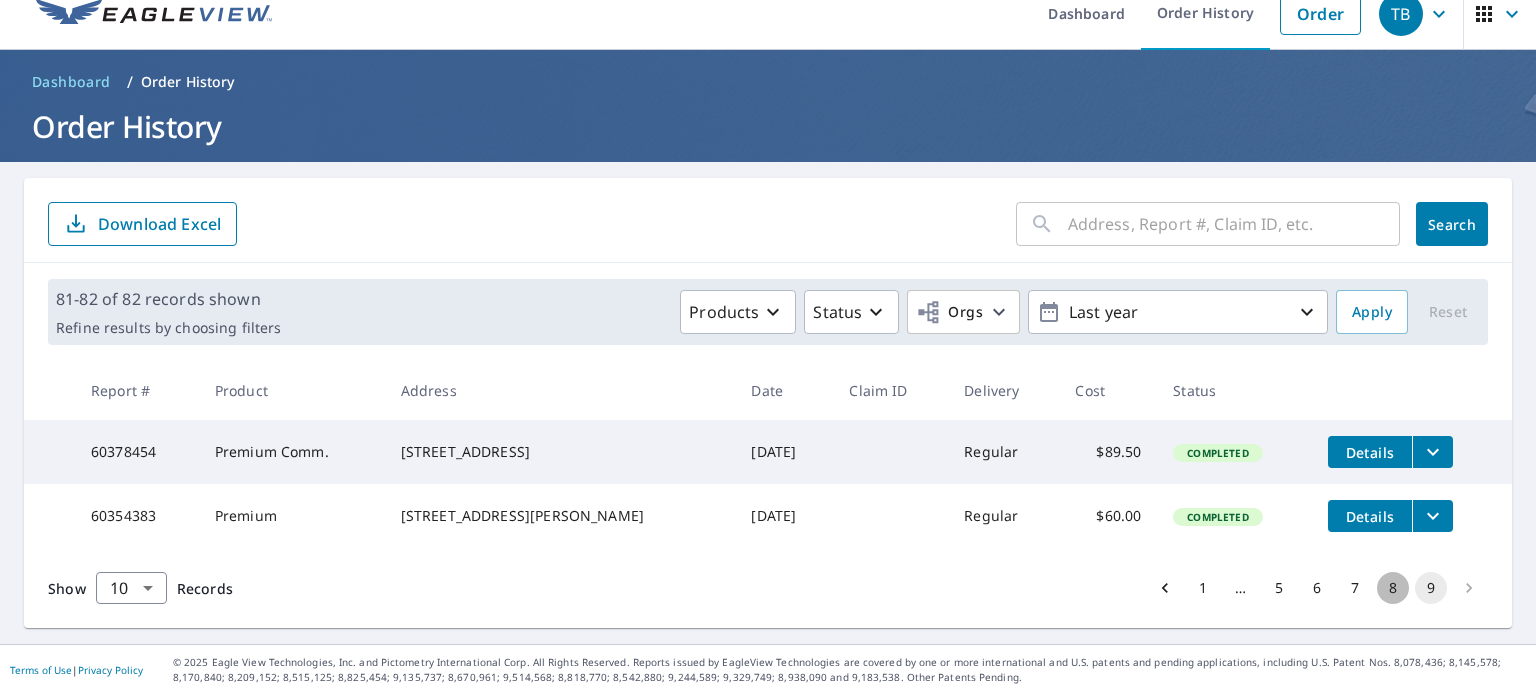 click on "8" at bounding box center [1393, 588] 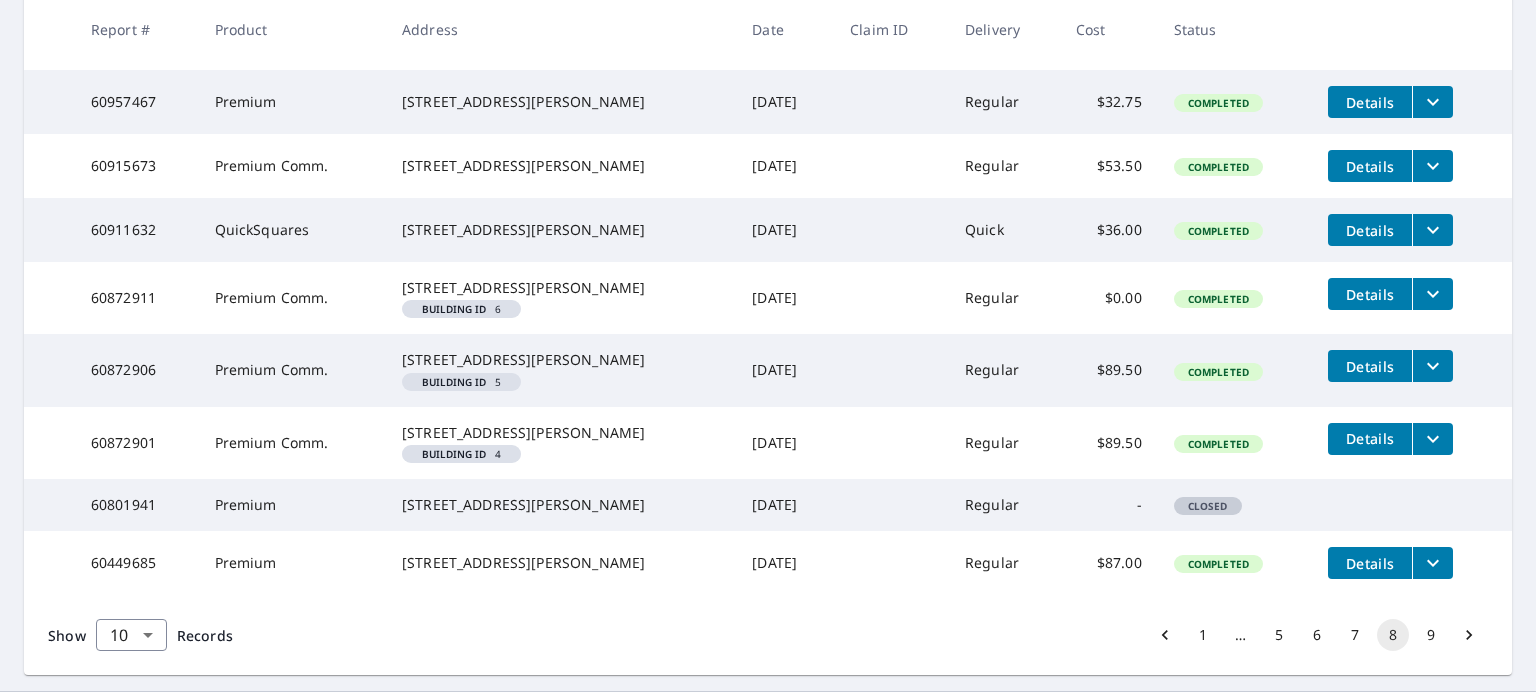 scroll, scrollTop: 511, scrollLeft: 0, axis: vertical 